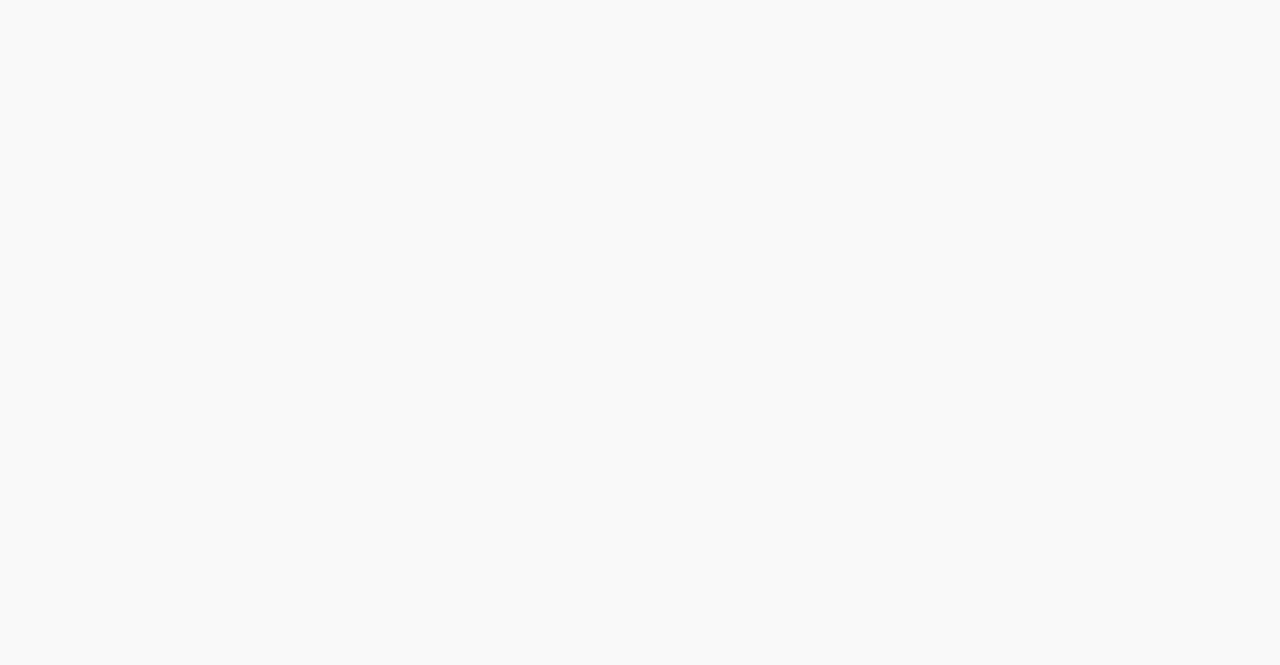 scroll, scrollTop: 0, scrollLeft: 0, axis: both 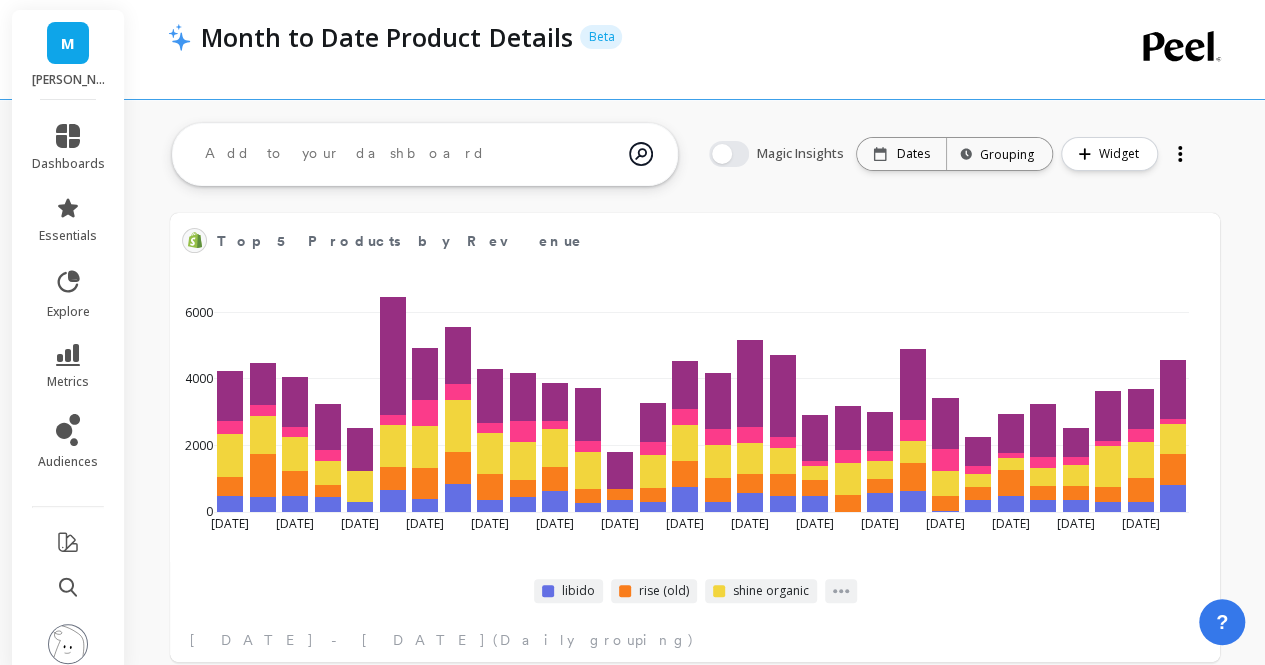 select on "sum" 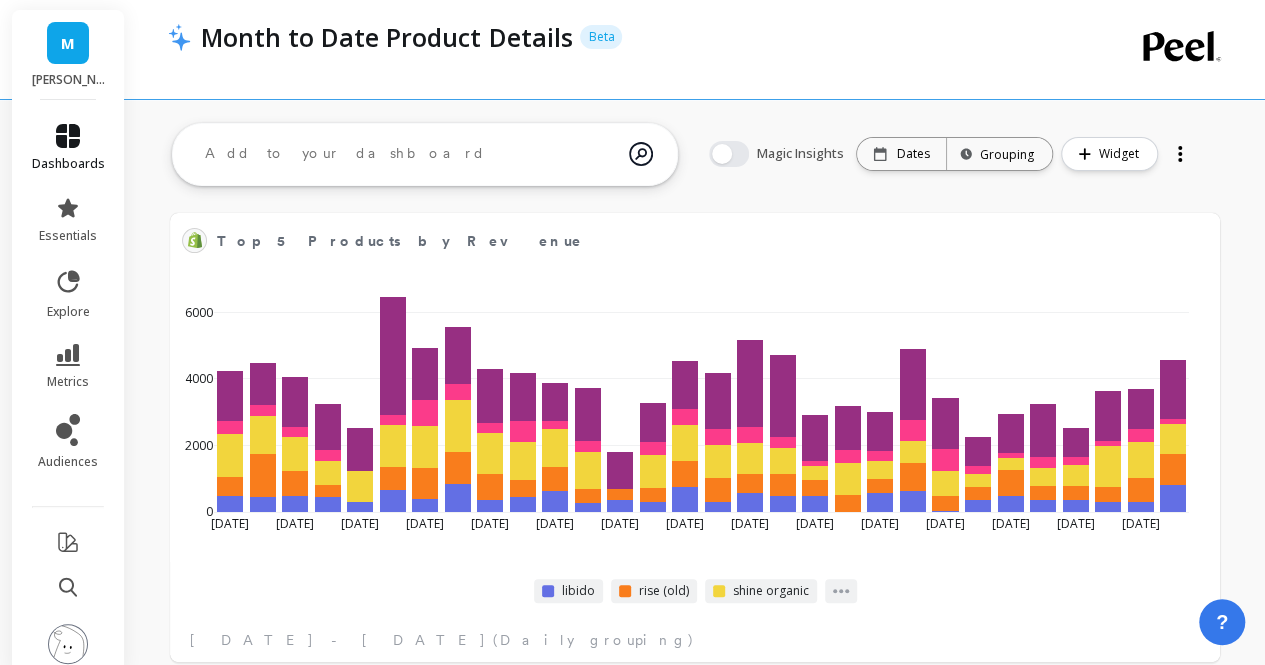 select on "sum" 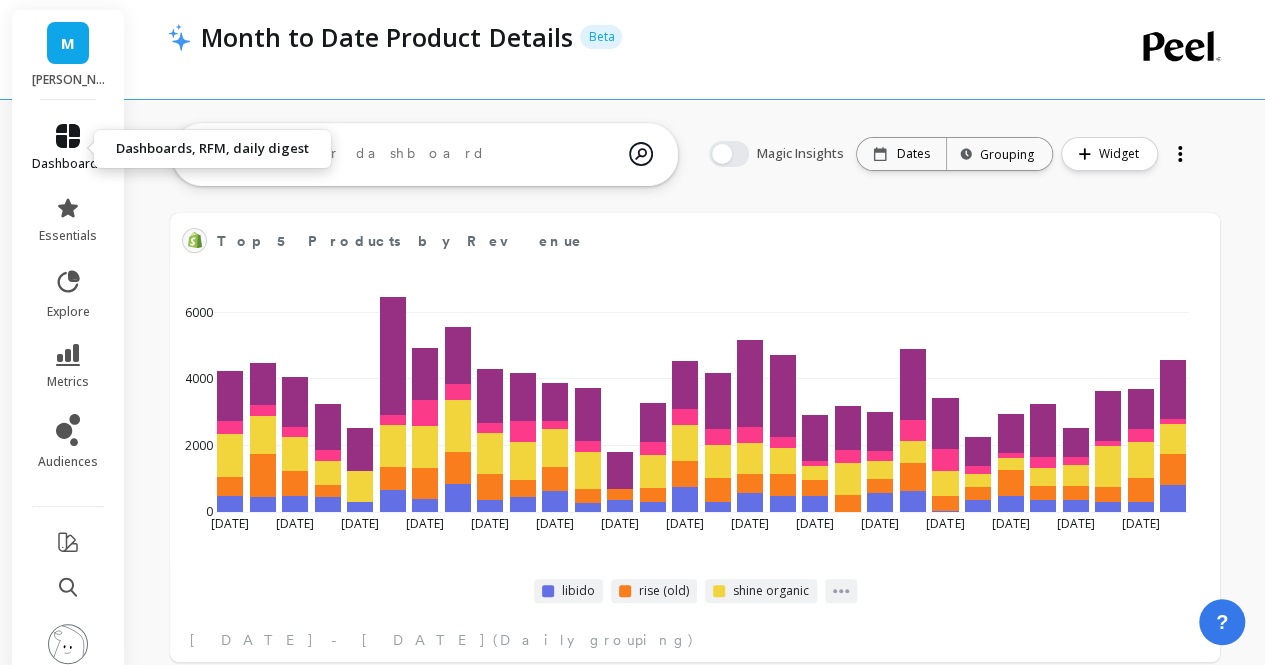 click 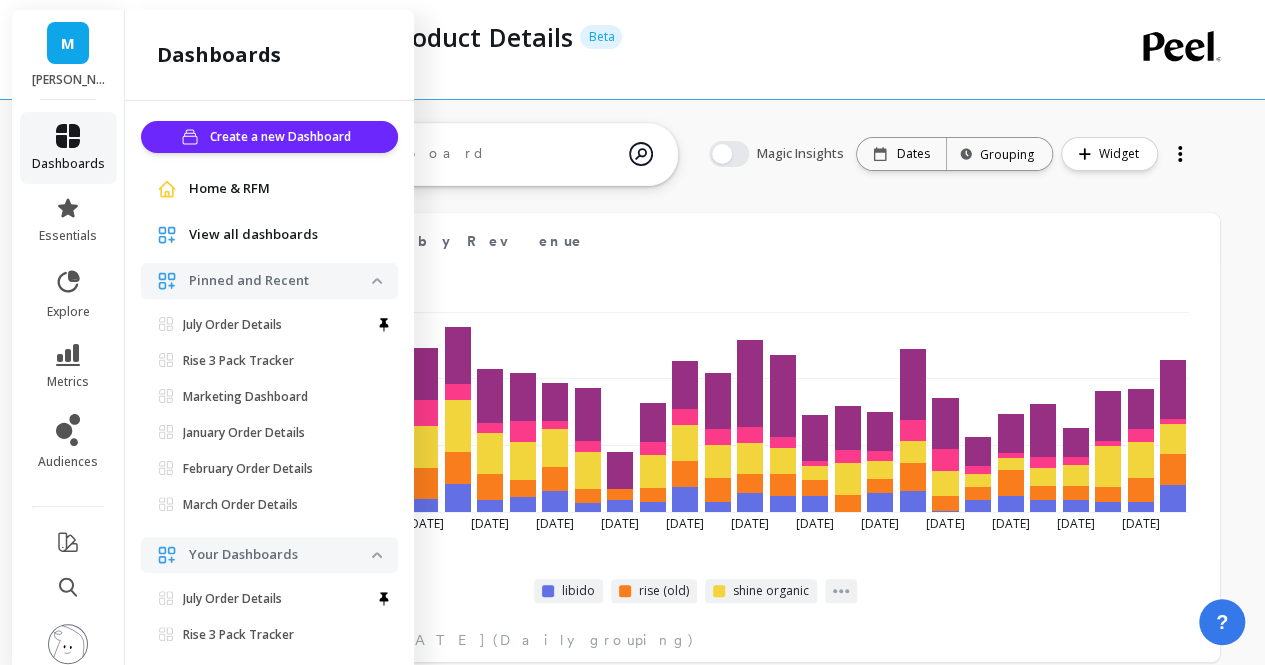 scroll, scrollTop: 413, scrollLeft: 0, axis: vertical 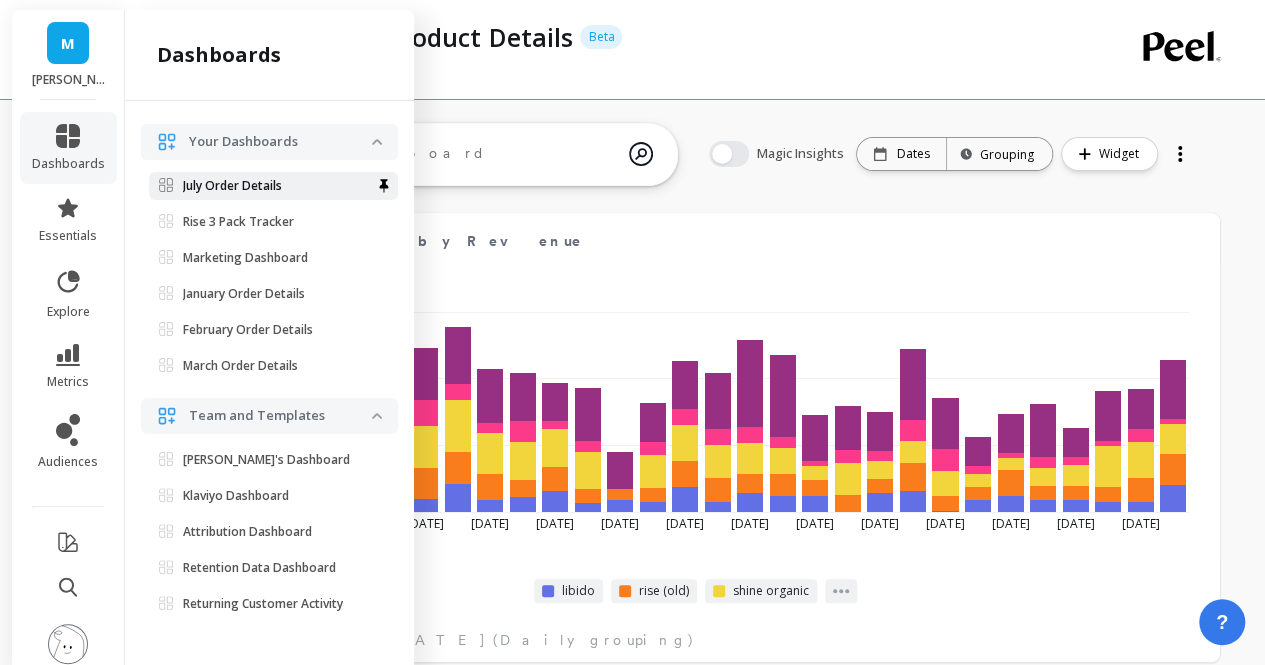 click on "July Order Details" at bounding box center (232, 186) 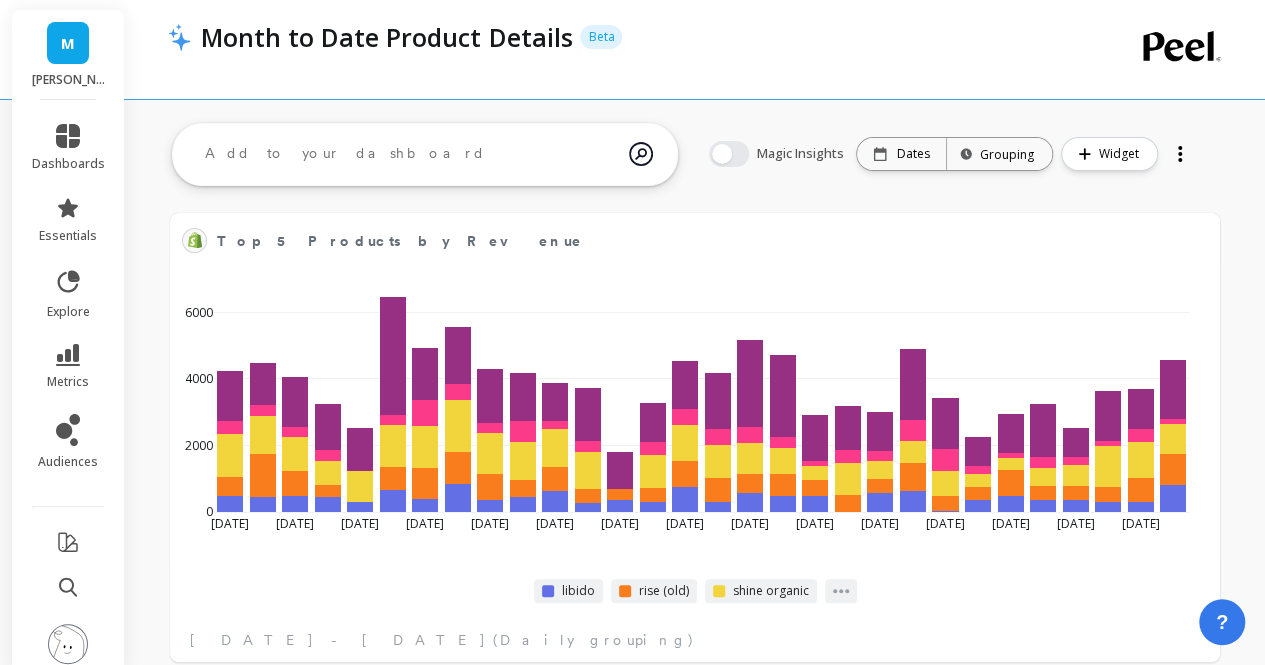 scroll, scrollTop: 0, scrollLeft: 0, axis: both 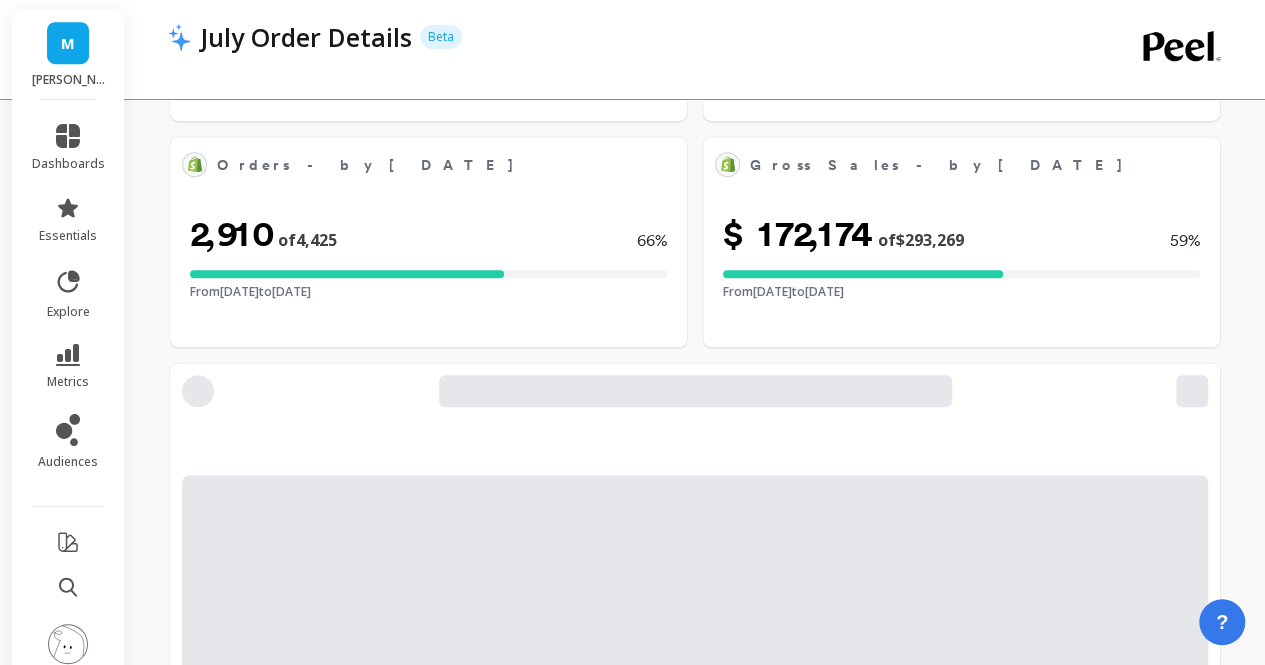 select on "sum" 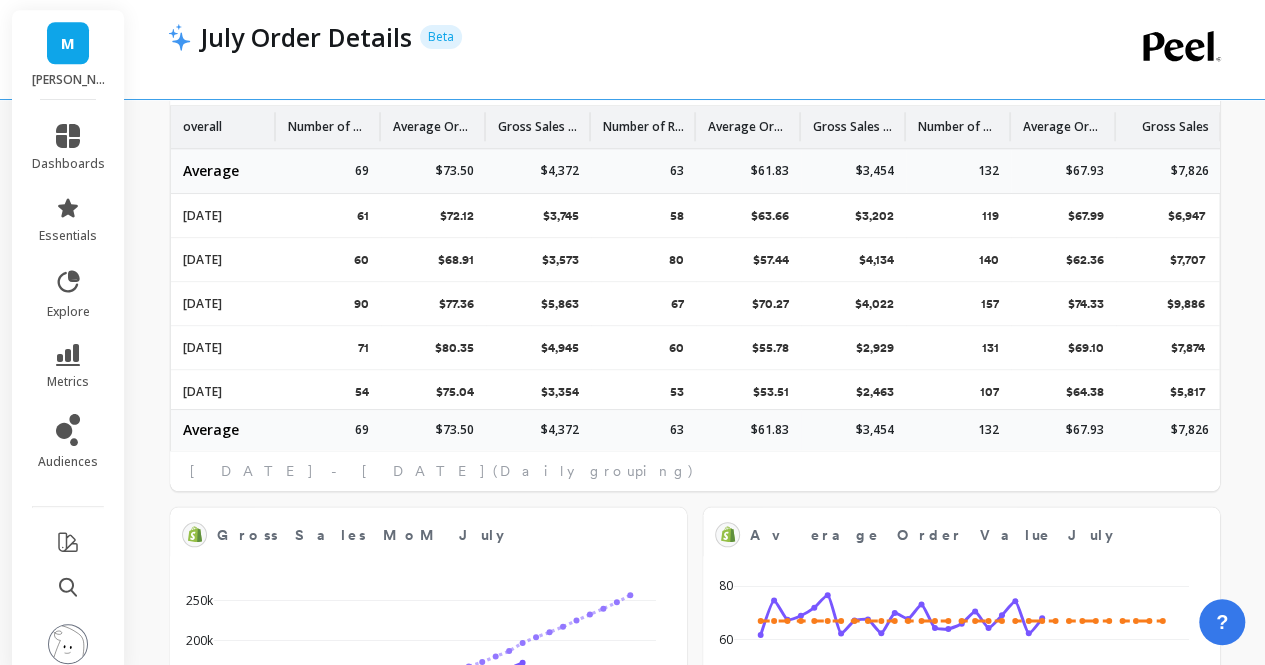 select on "sum" 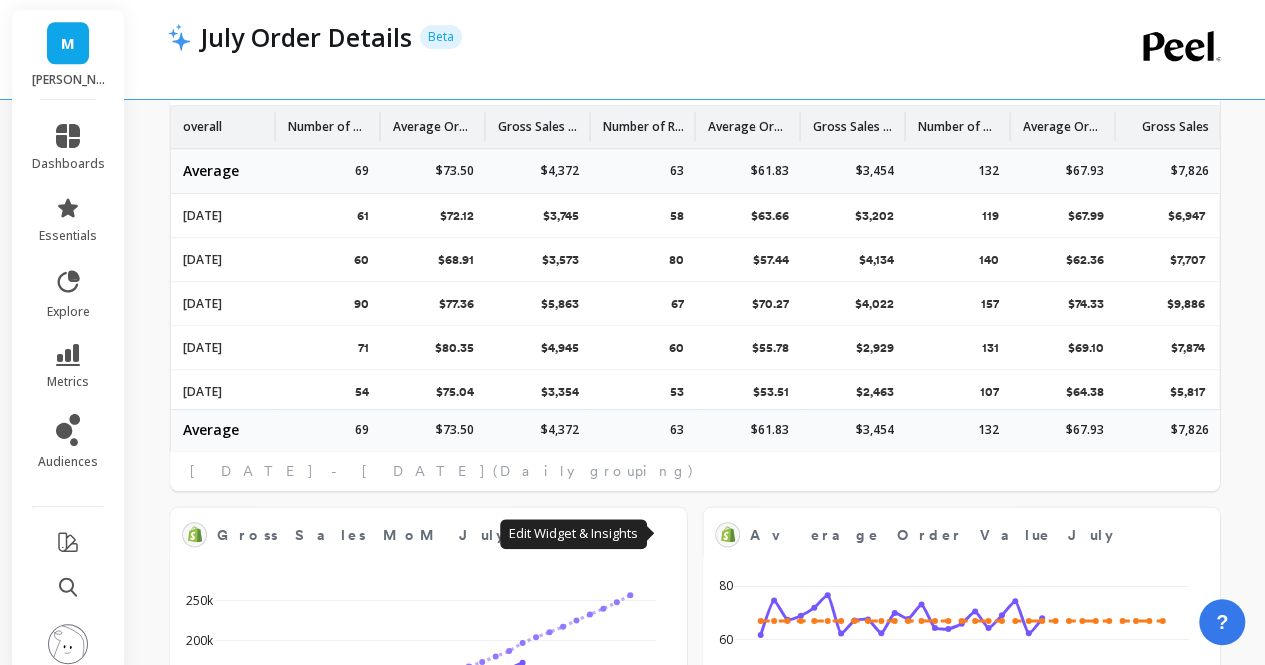 scroll, scrollTop: 928, scrollLeft: 0, axis: vertical 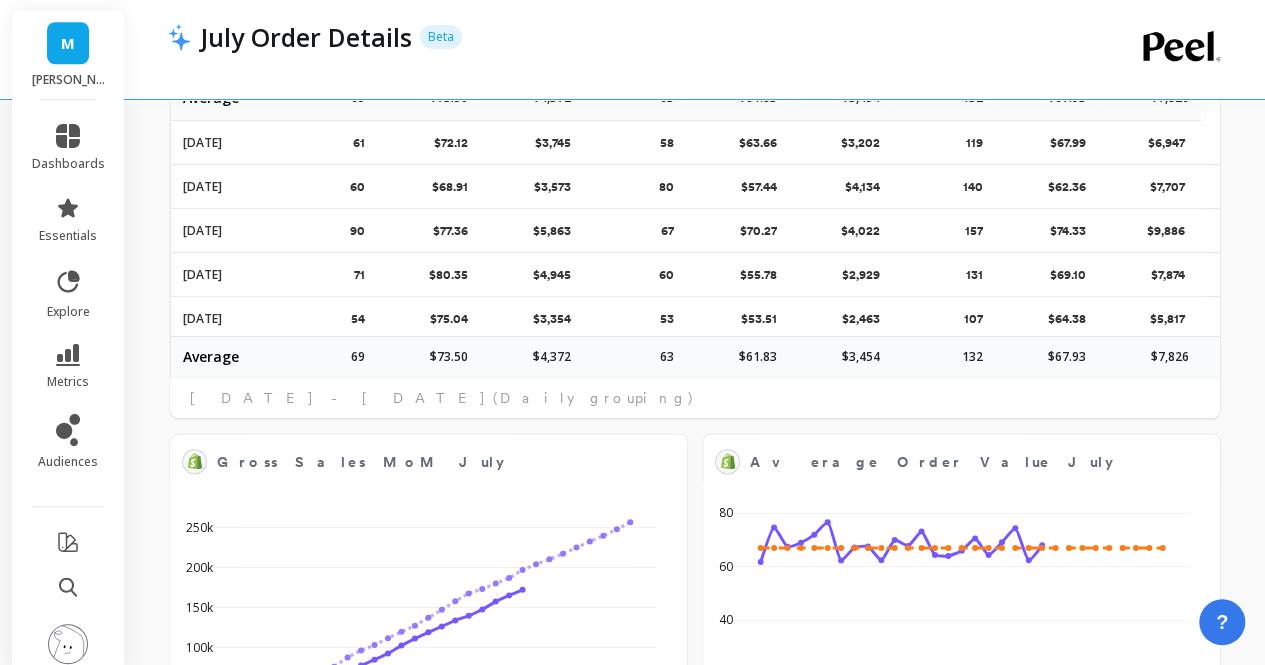 select on "sum" 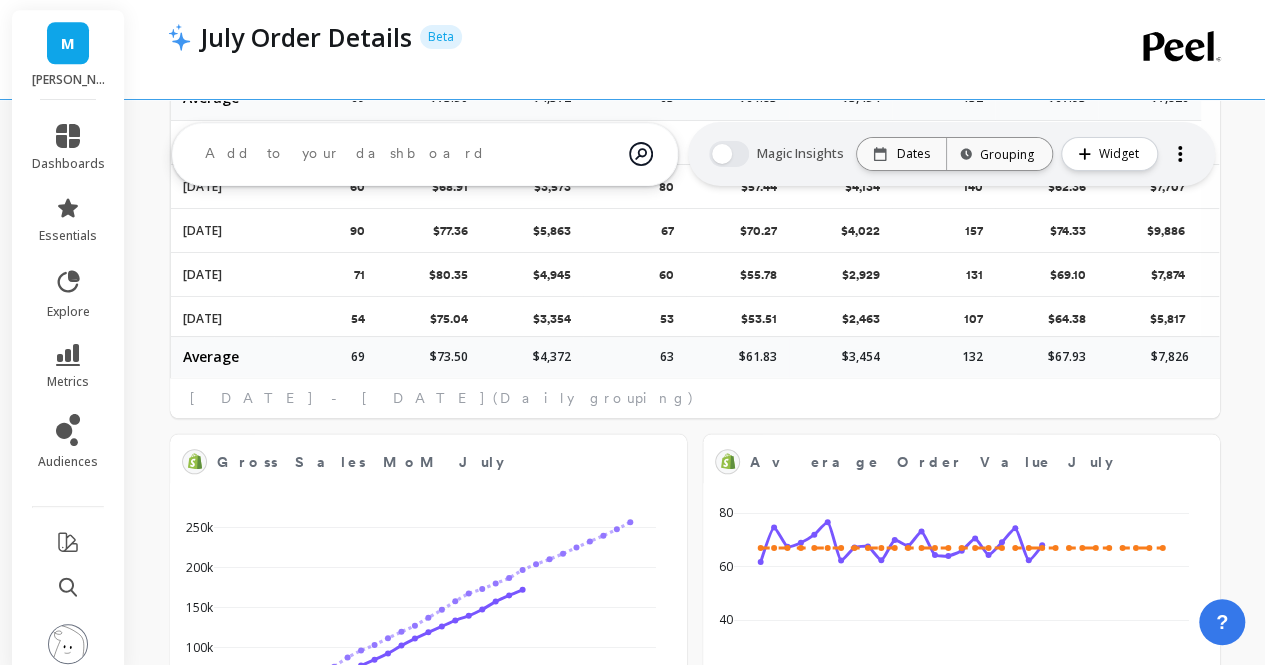 scroll, scrollTop: 838, scrollLeft: 0, axis: vertical 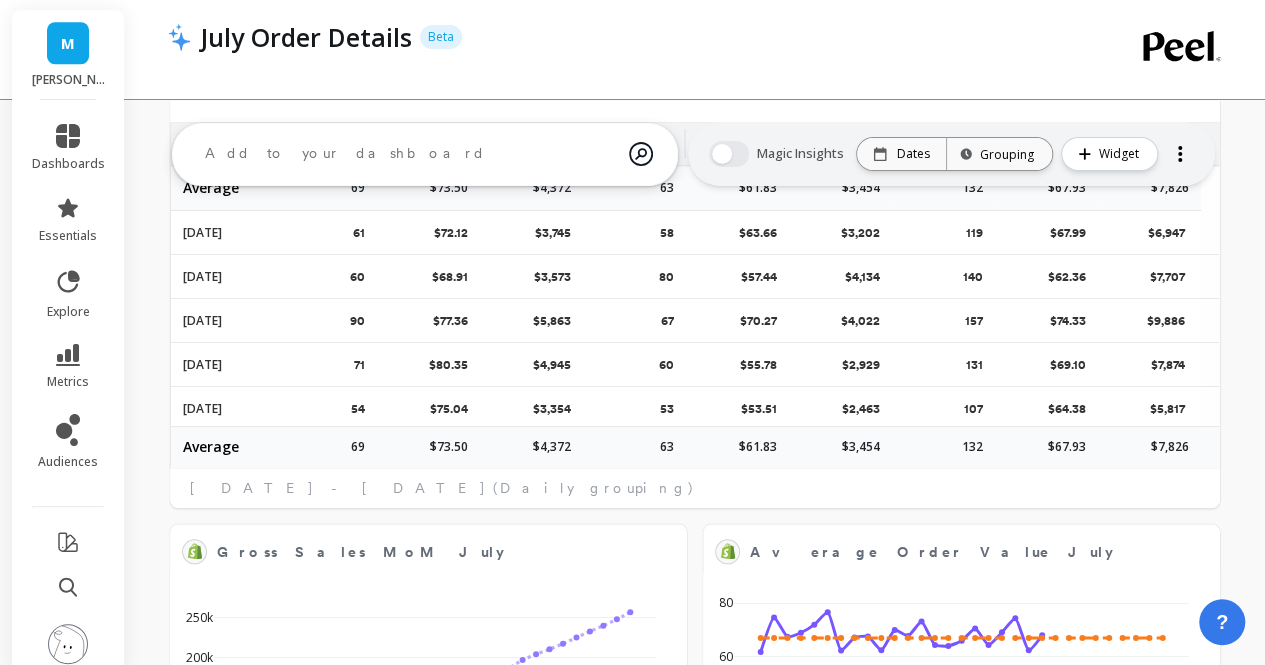 select on "sum" 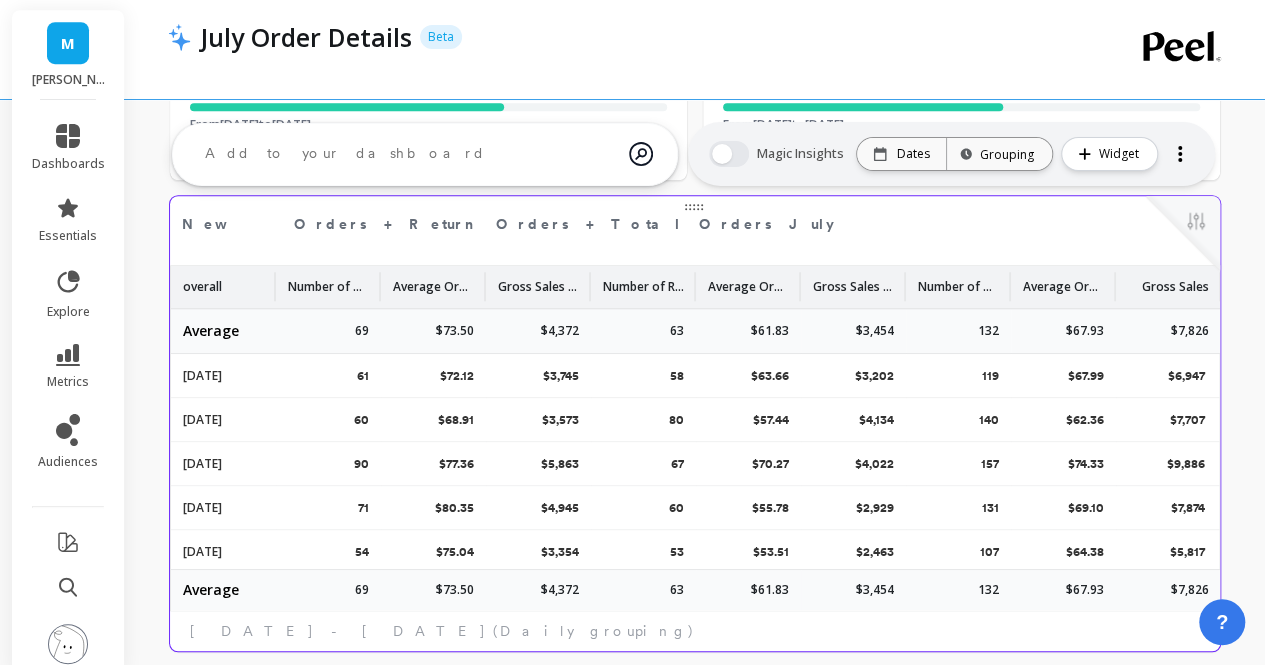 scroll, scrollTop: 694, scrollLeft: 0, axis: vertical 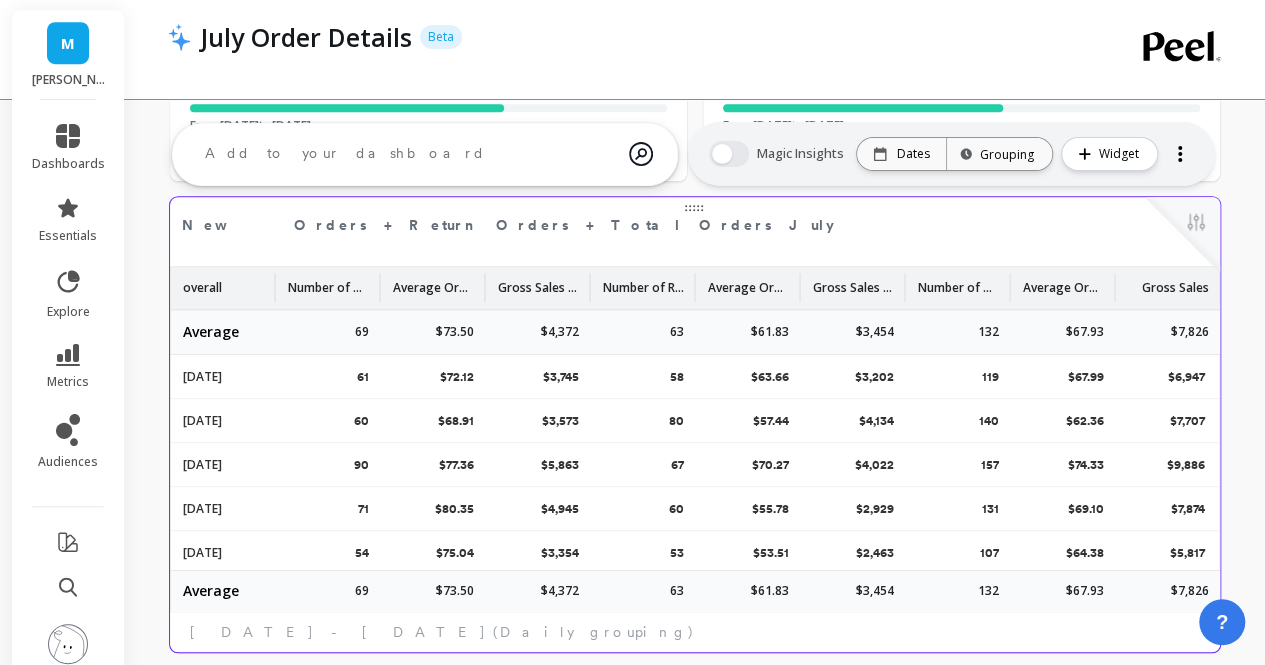 select on "sum" 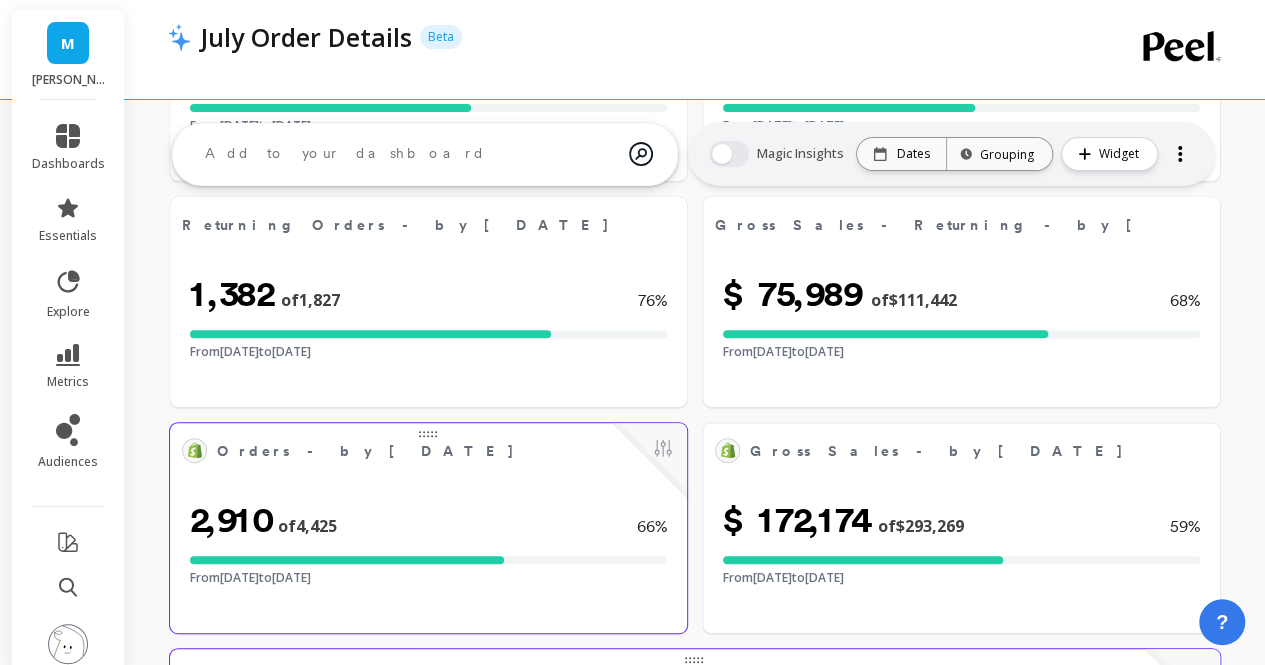 scroll, scrollTop: 340, scrollLeft: 0, axis: vertical 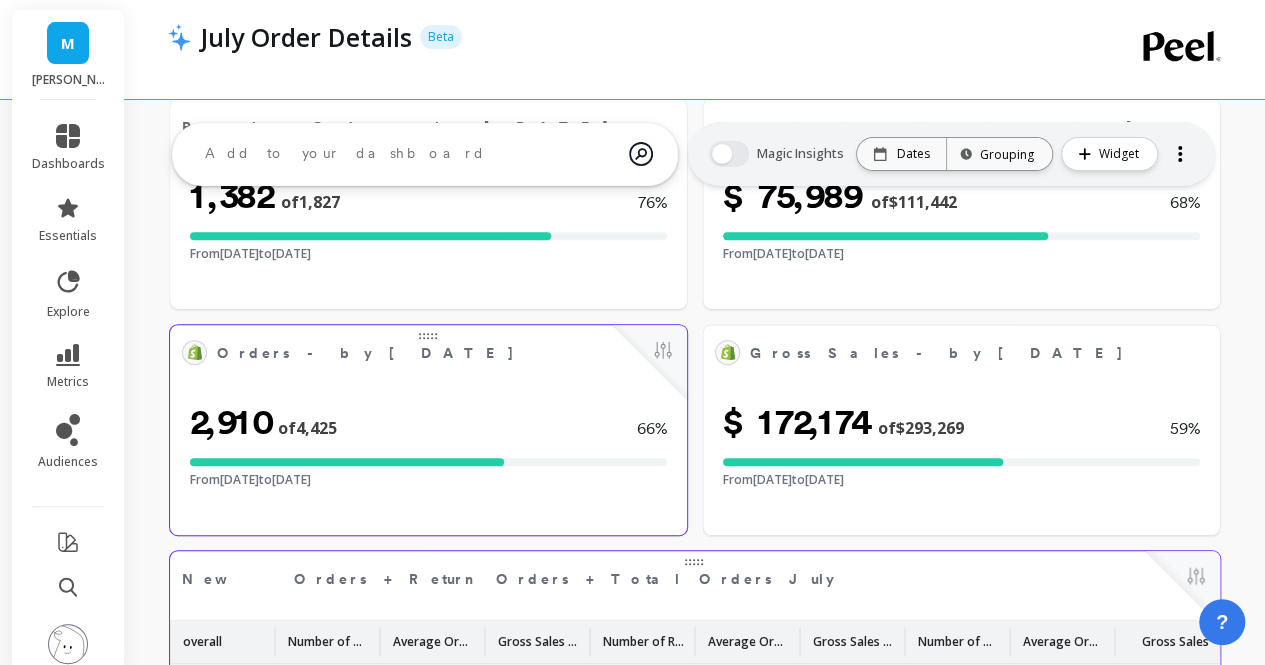 select on "sum" 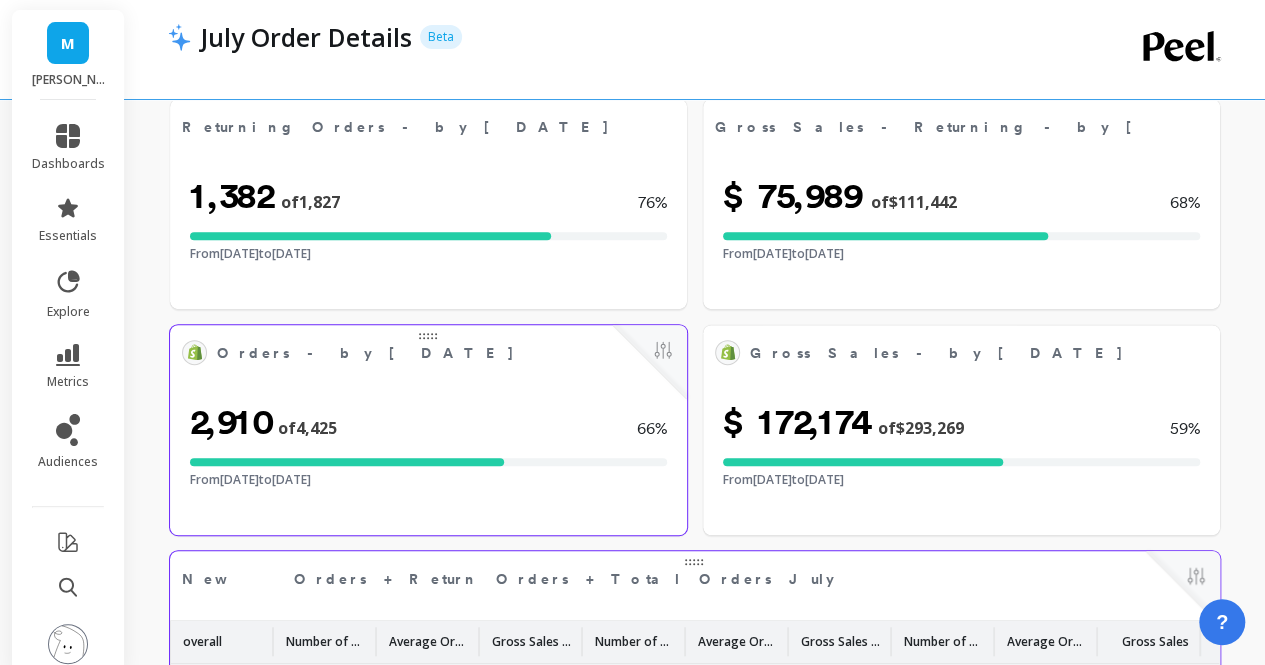 scroll, scrollTop: 1144, scrollLeft: 0, axis: vertical 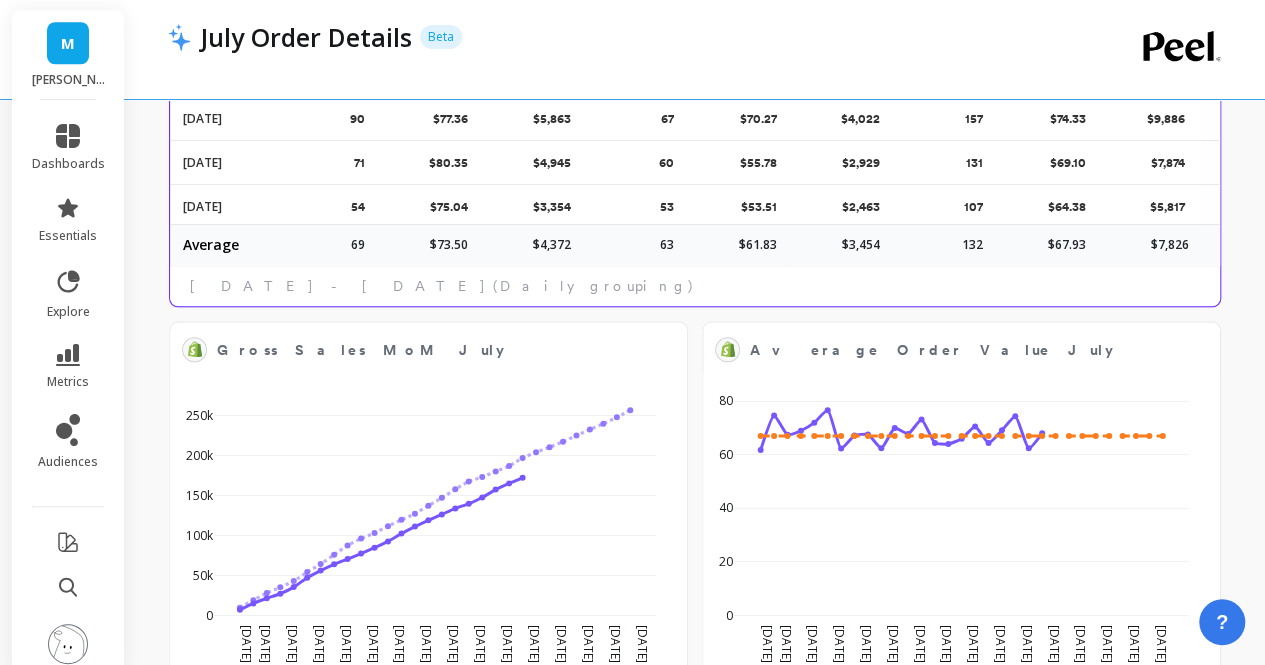 select on "sum" 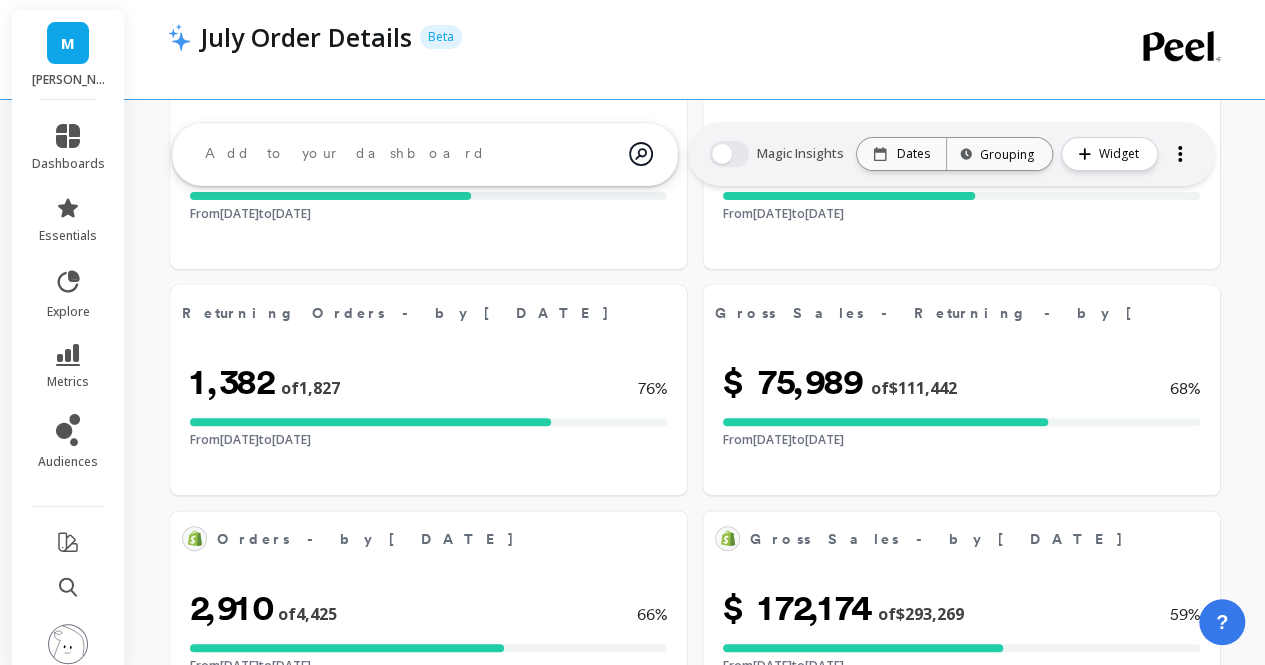 select on "sum" 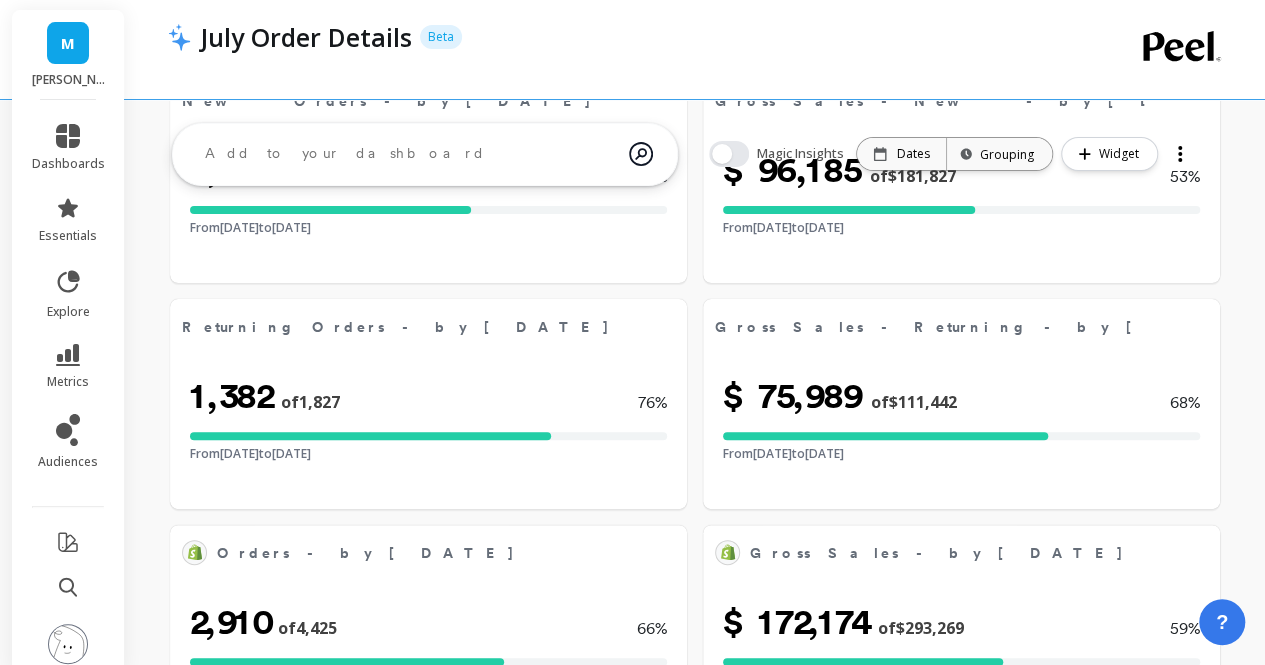 select on "sum" 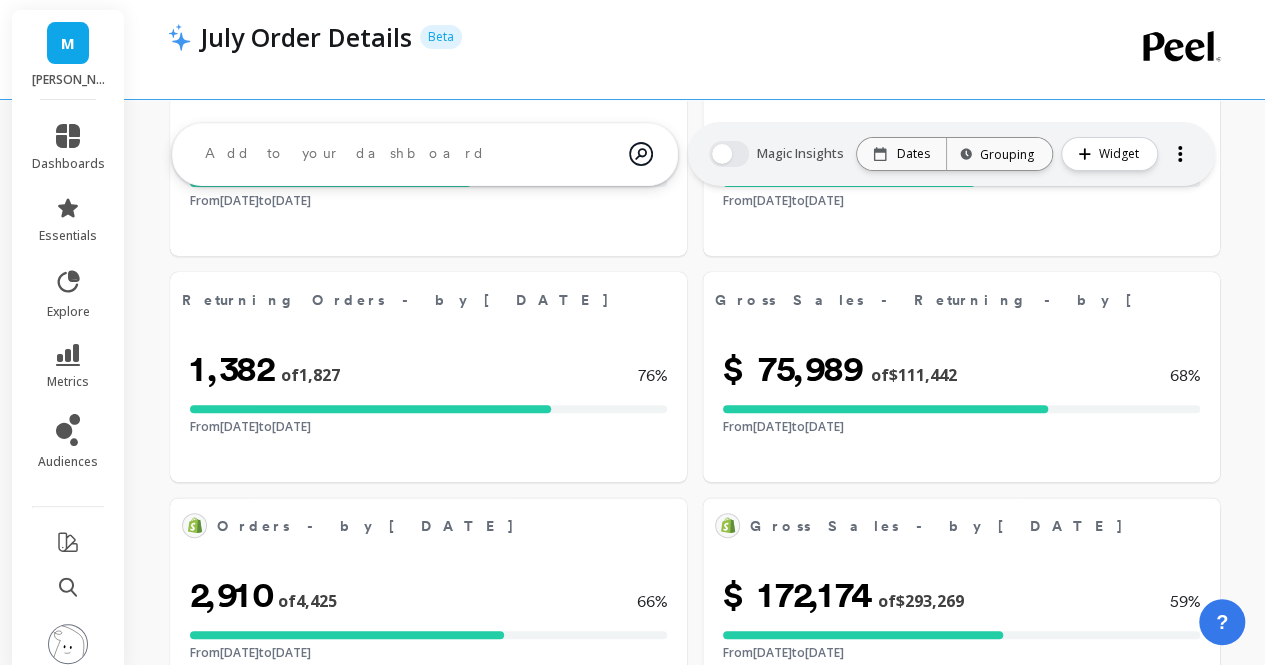 scroll, scrollTop: 0, scrollLeft: 0, axis: both 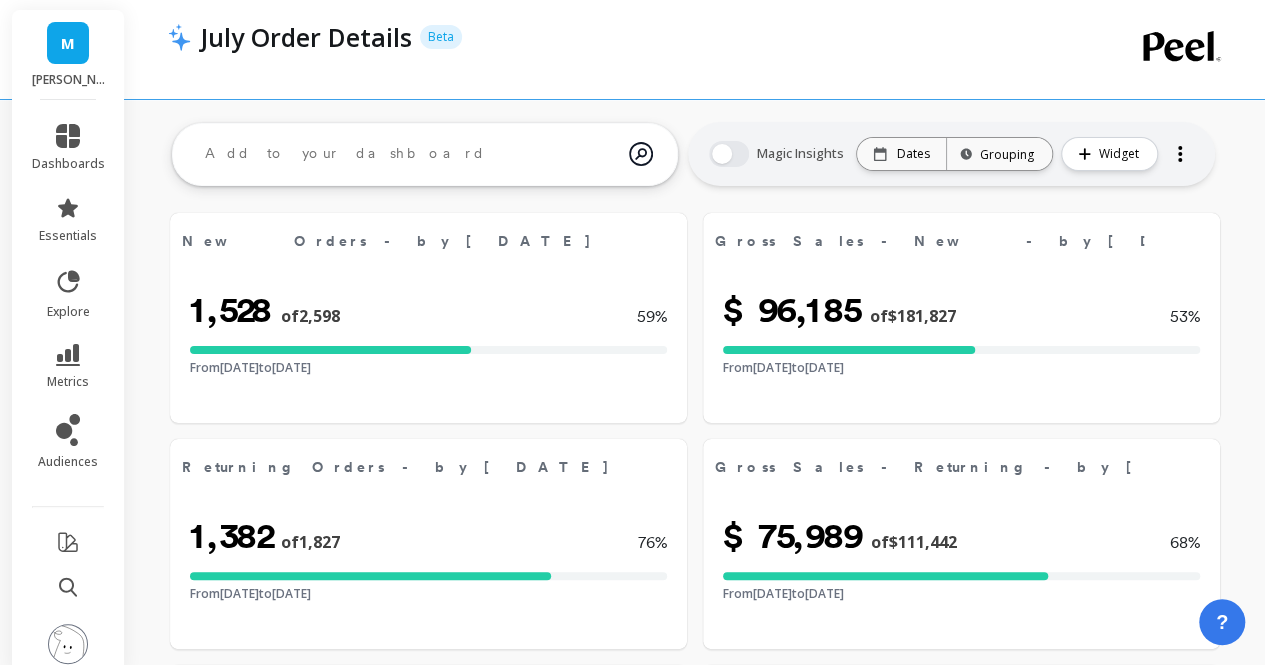 select on "sum" 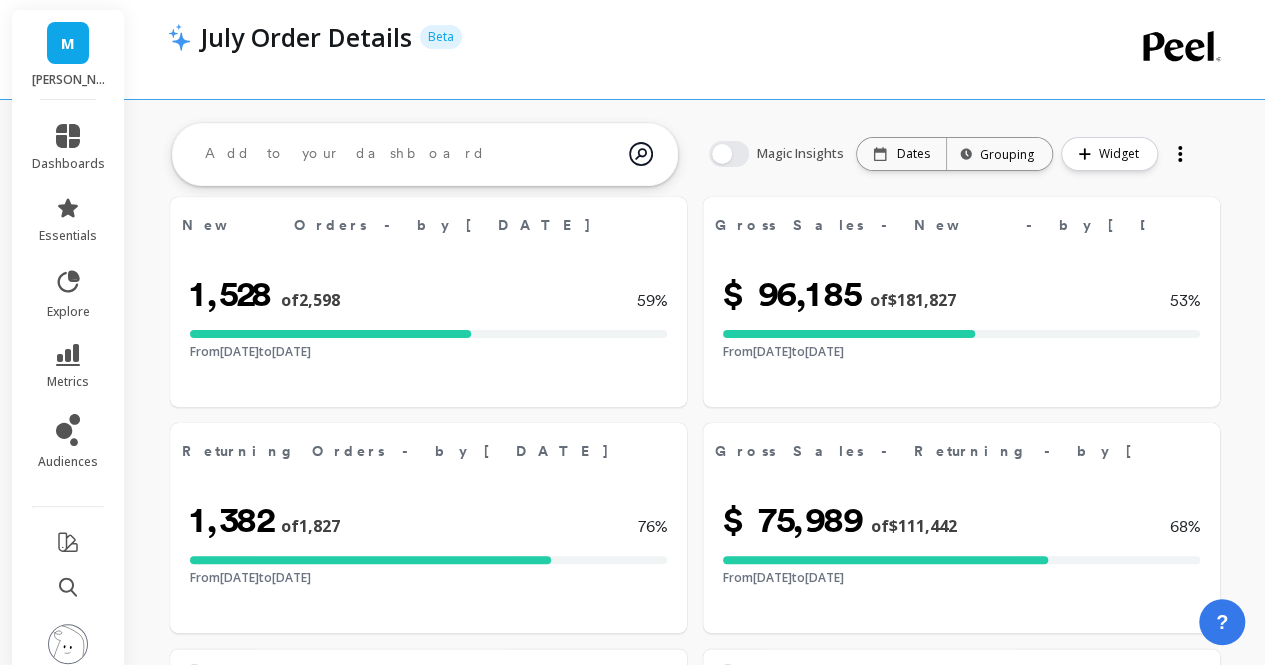 scroll, scrollTop: 125, scrollLeft: 0, axis: vertical 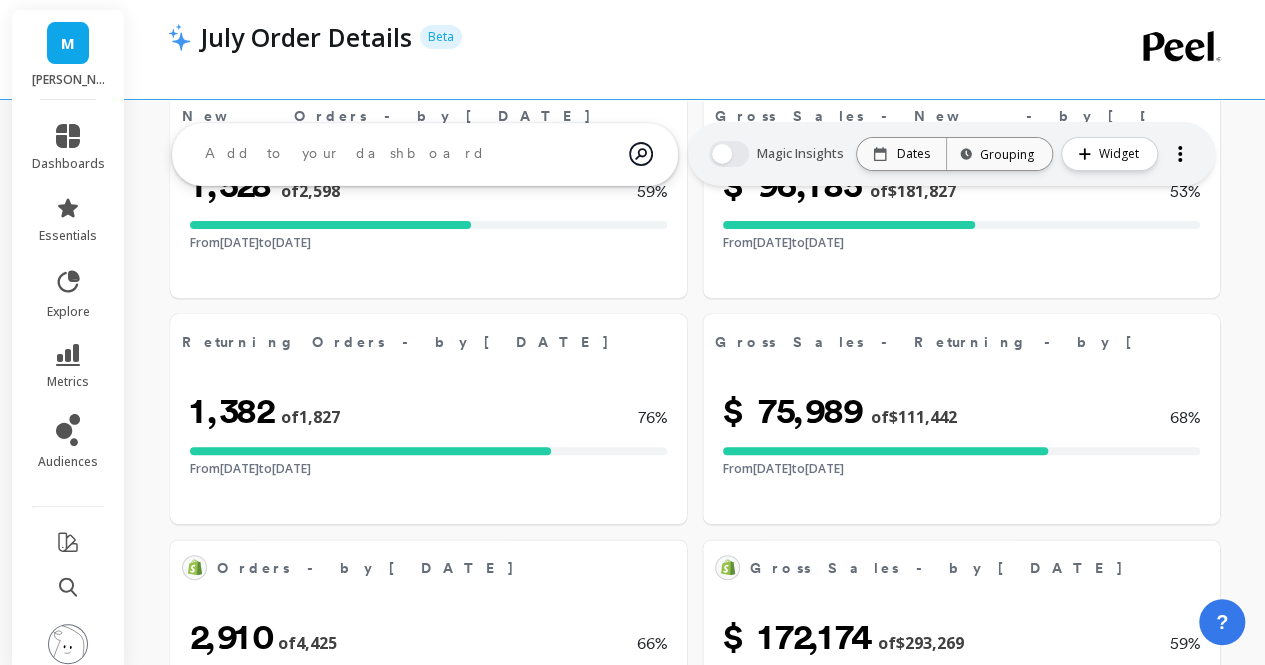 select on "sum" 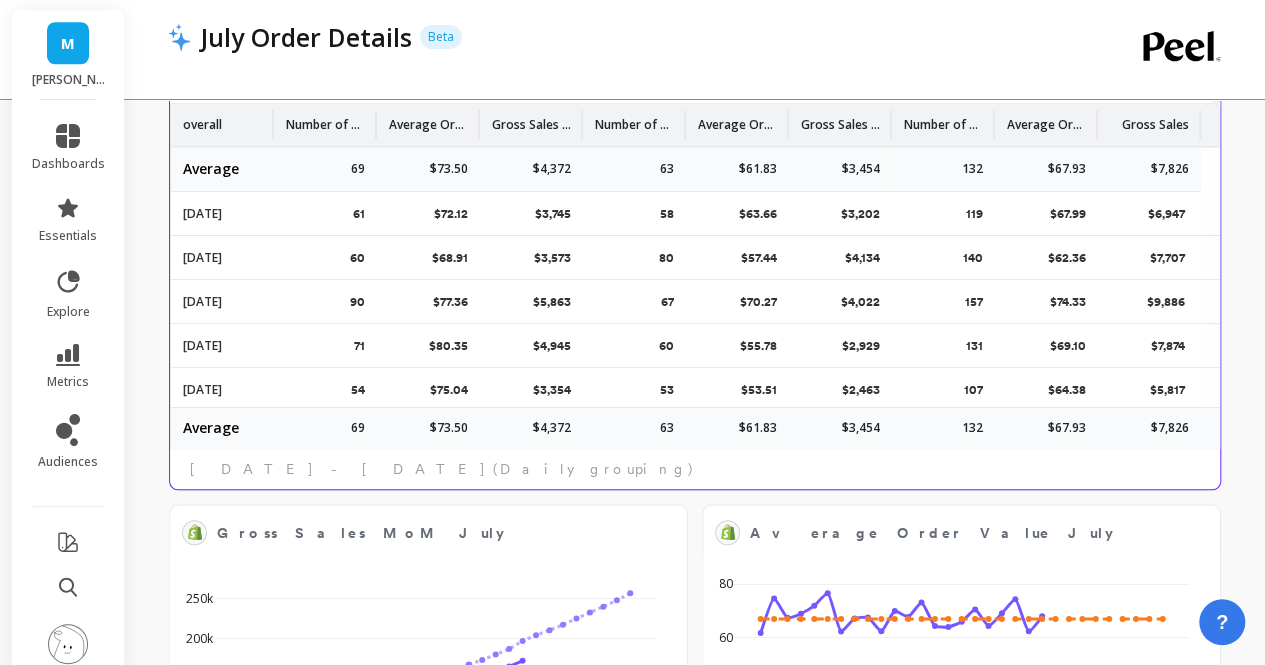 scroll, scrollTop: 859, scrollLeft: 0, axis: vertical 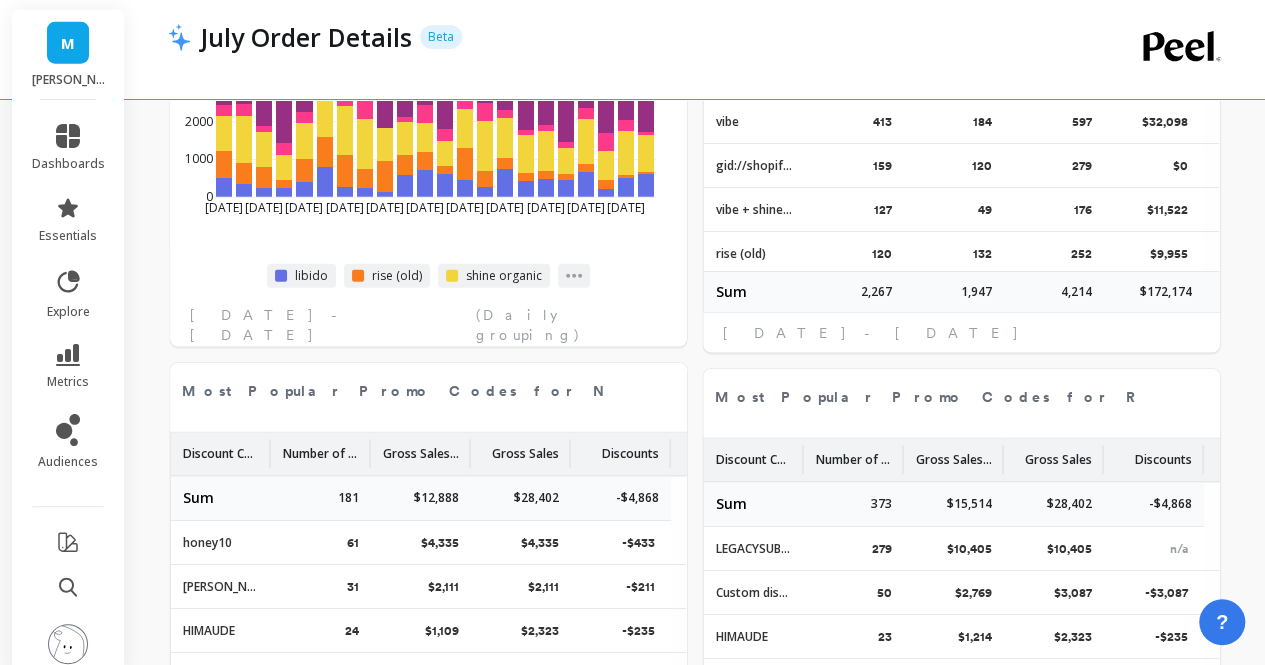 select on "sum" 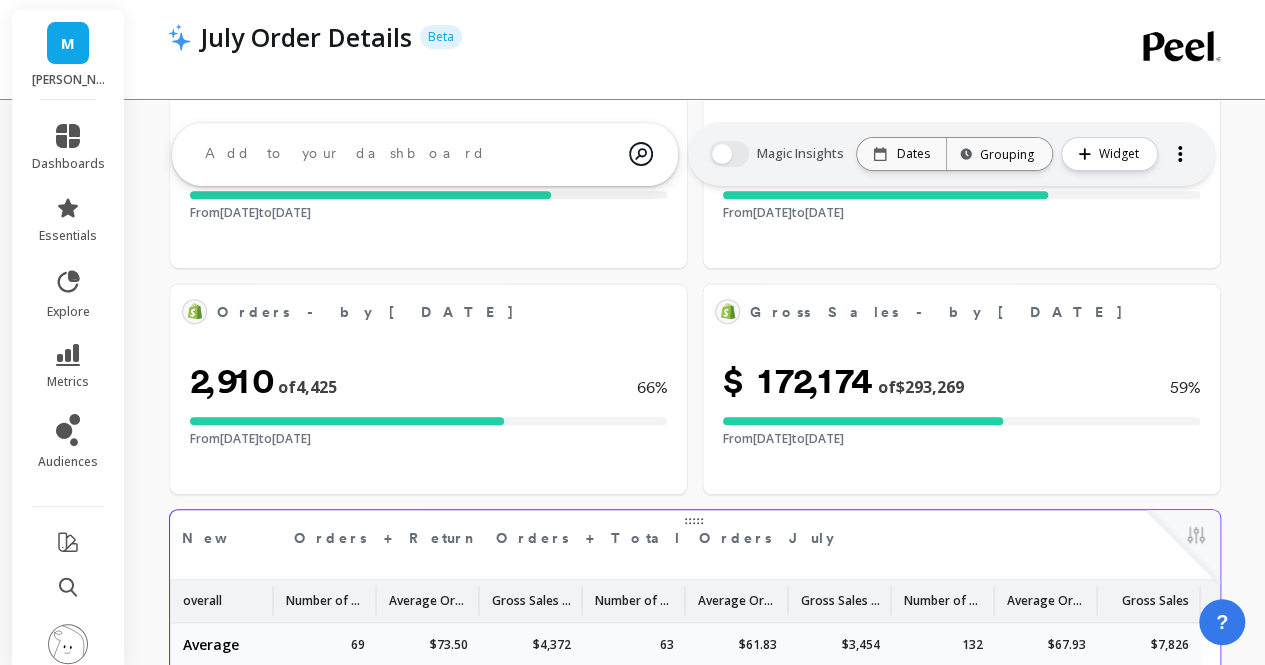 scroll, scrollTop: 396, scrollLeft: 0, axis: vertical 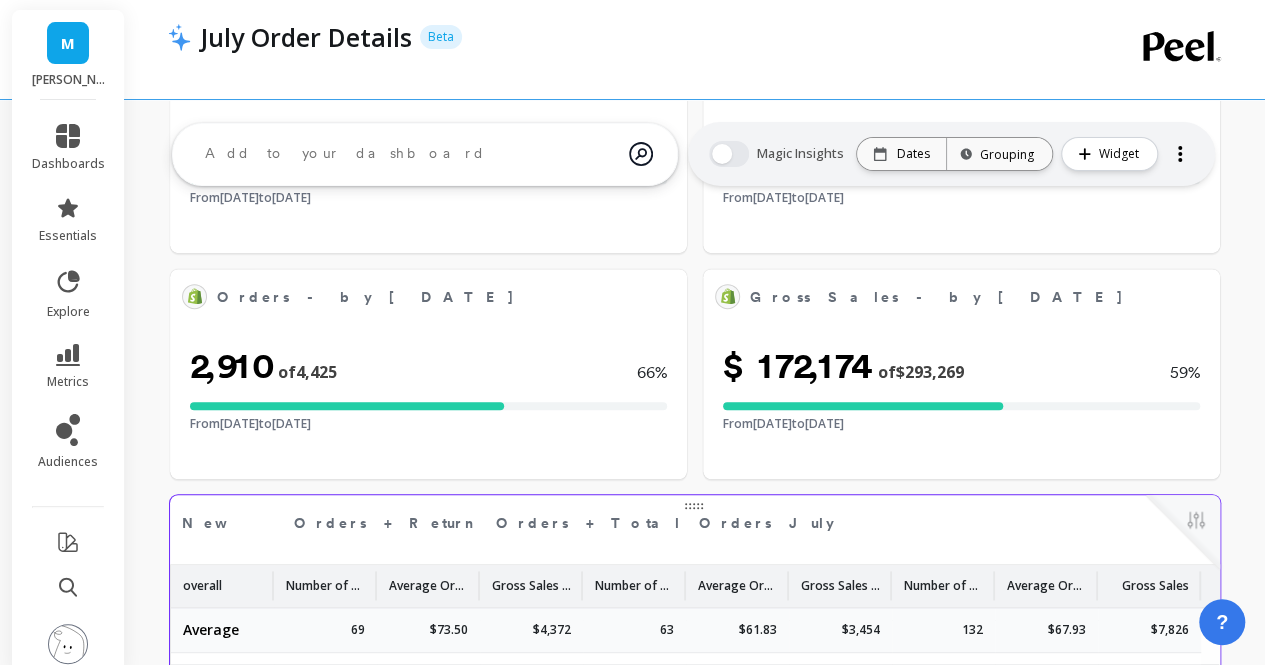 select on "sum" 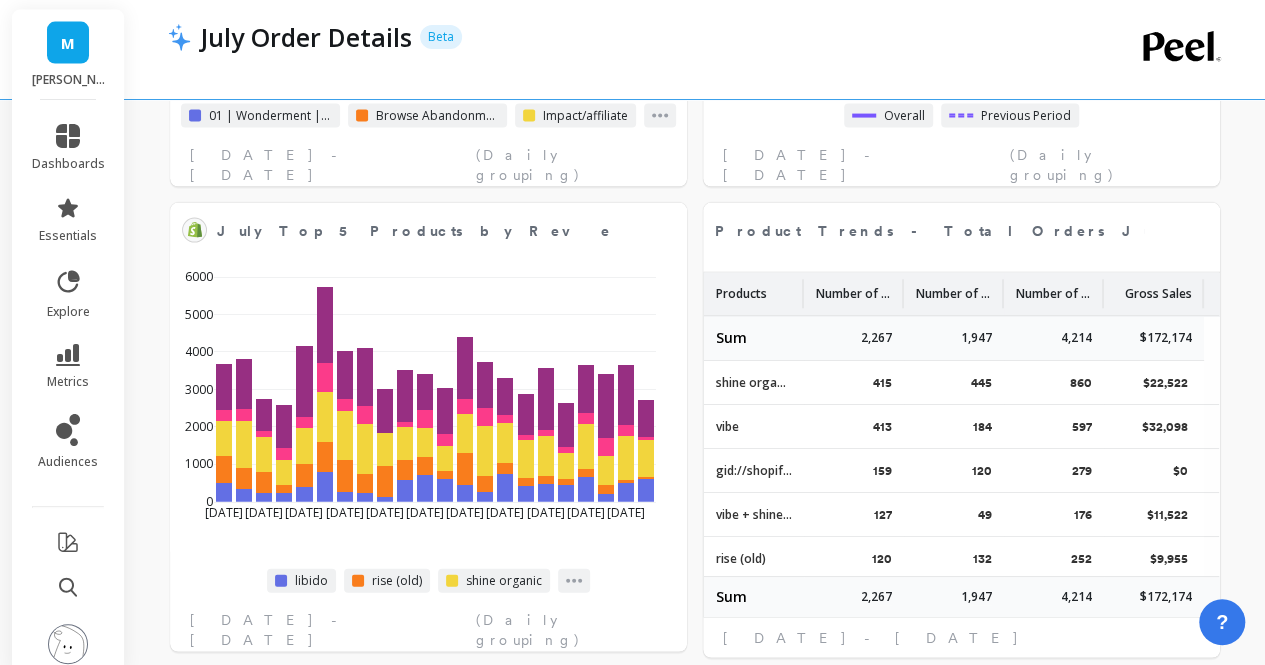 select on "sum" 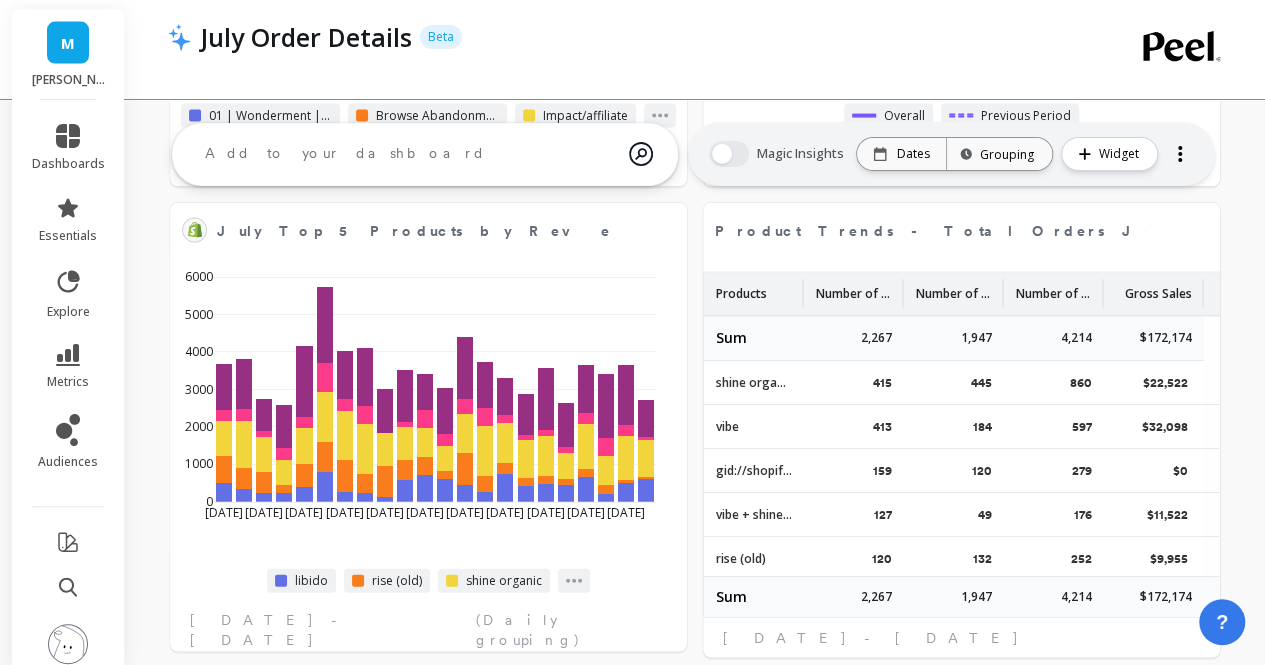 scroll, scrollTop: 2088, scrollLeft: 0, axis: vertical 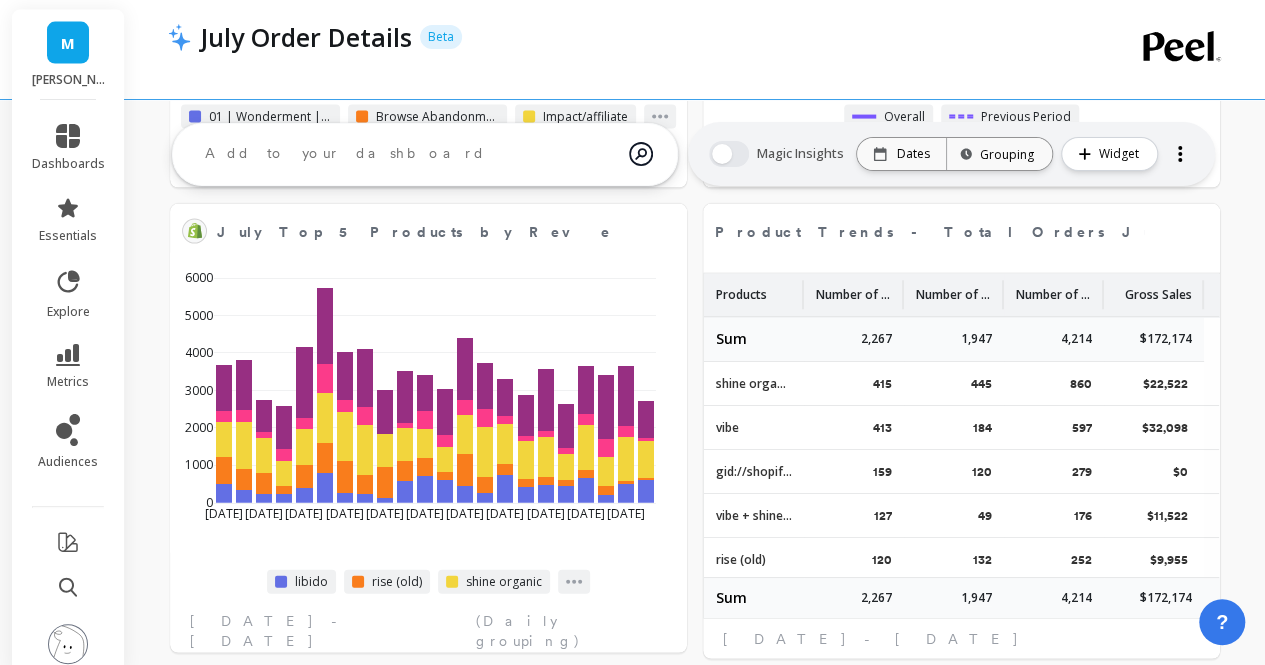 select on "sum" 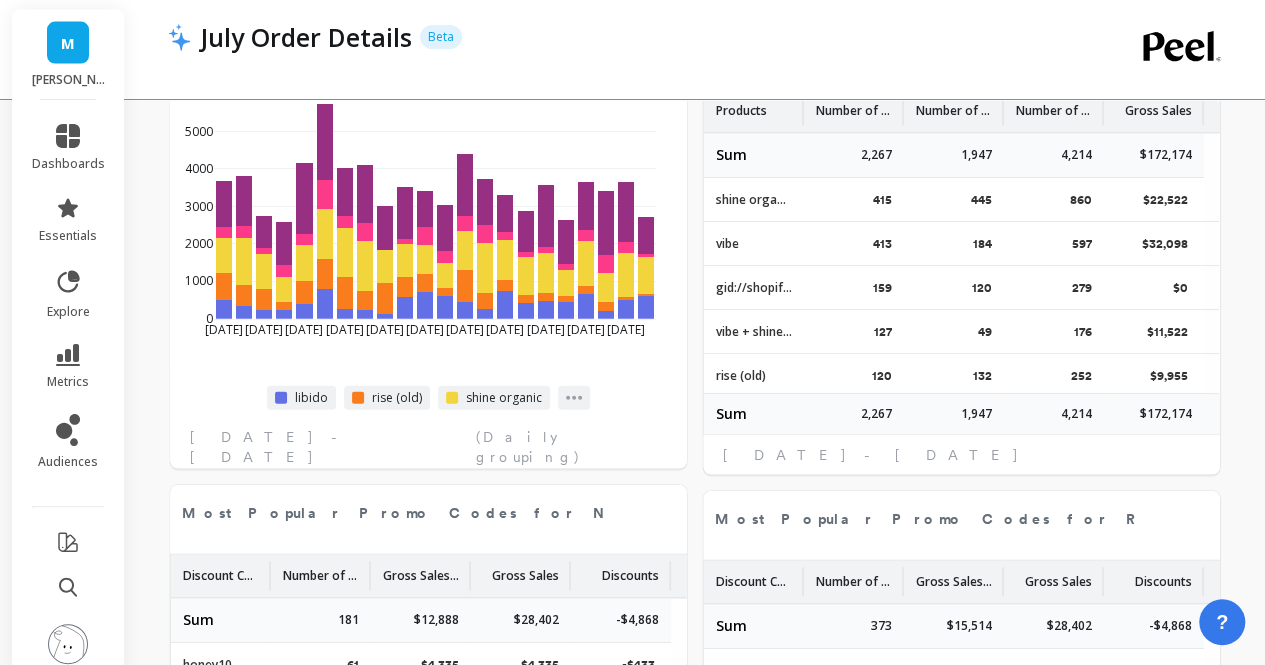 select on "sum" 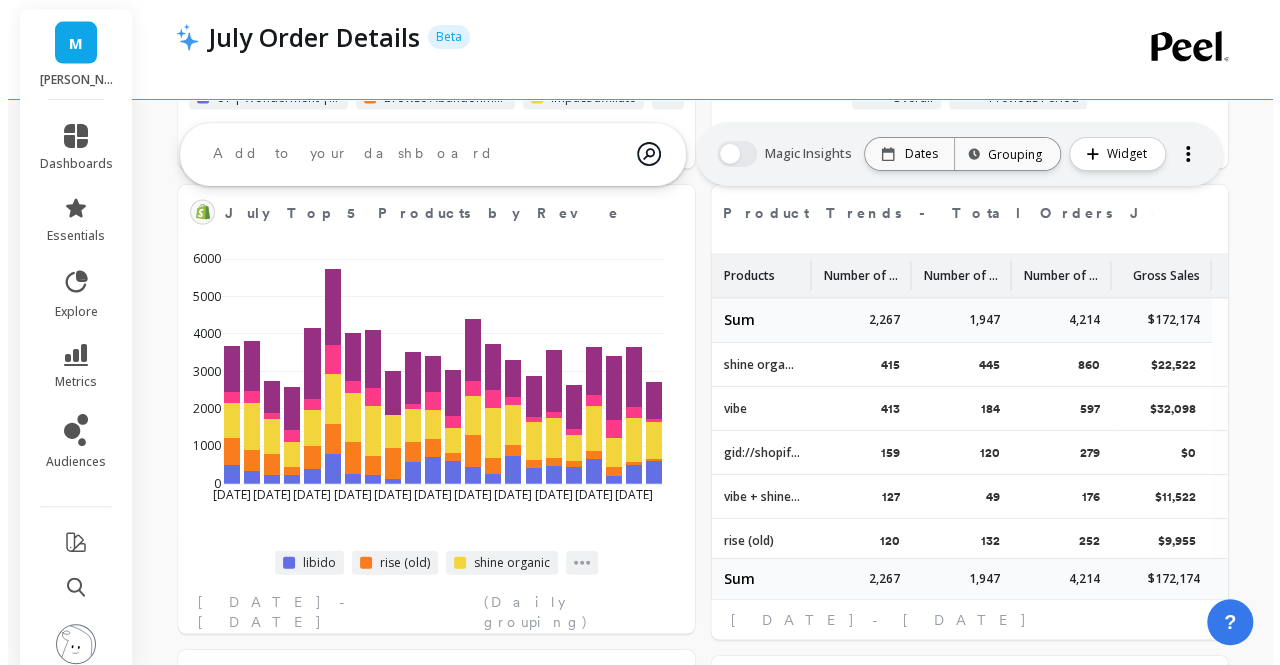 scroll, scrollTop: 2097, scrollLeft: 0, axis: vertical 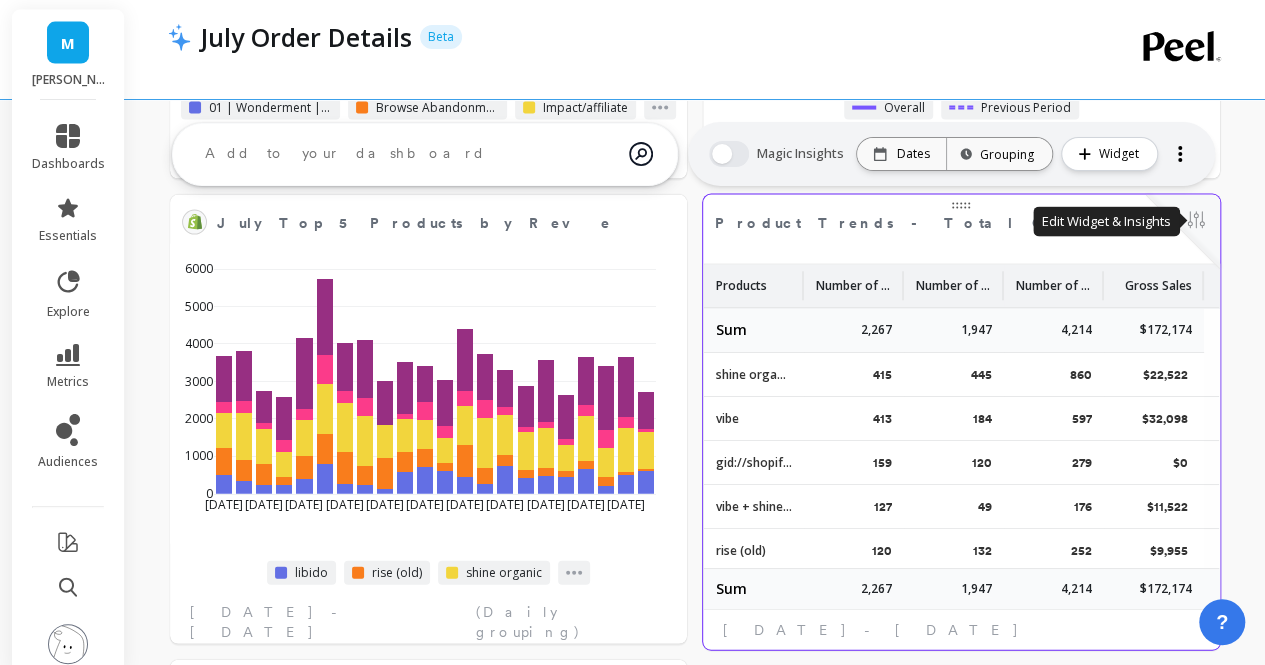 click at bounding box center [1196, 222] 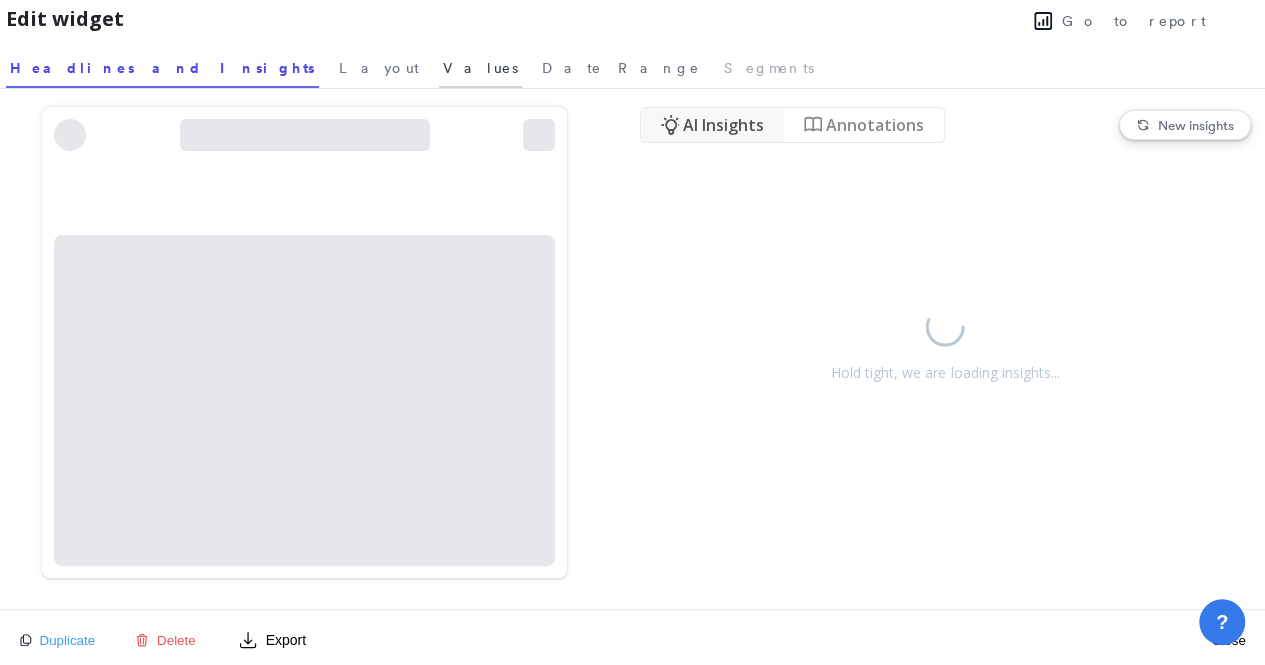 select on "sum" 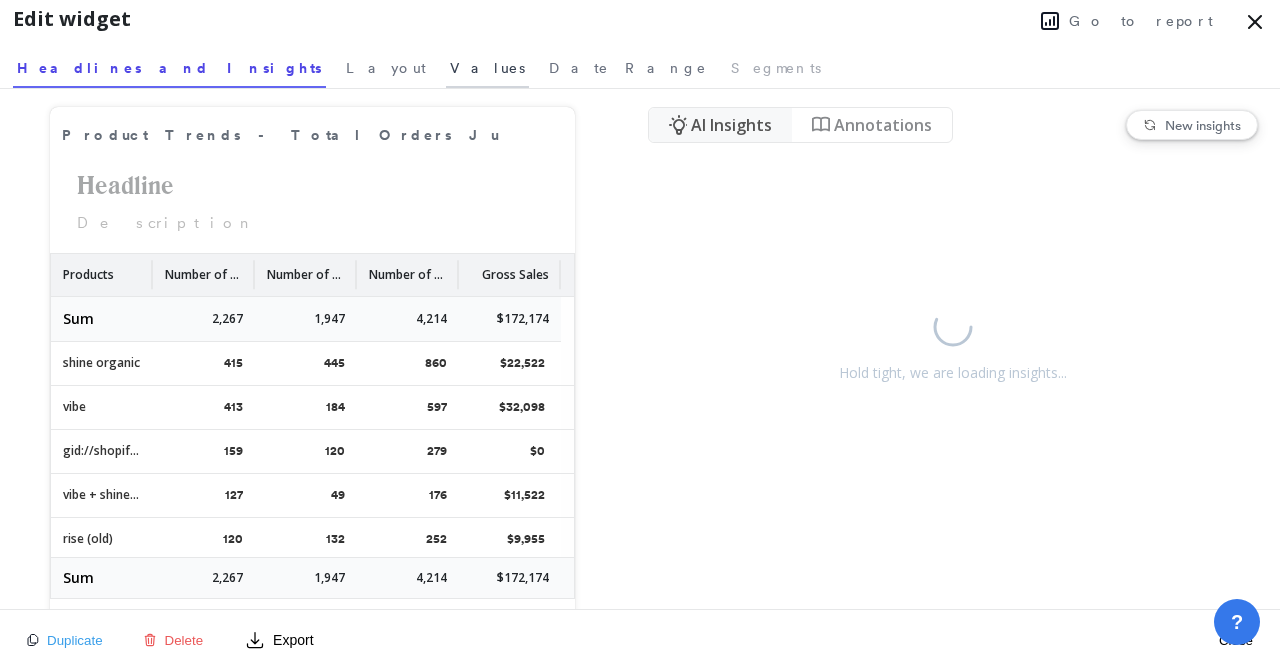 select on "sum" 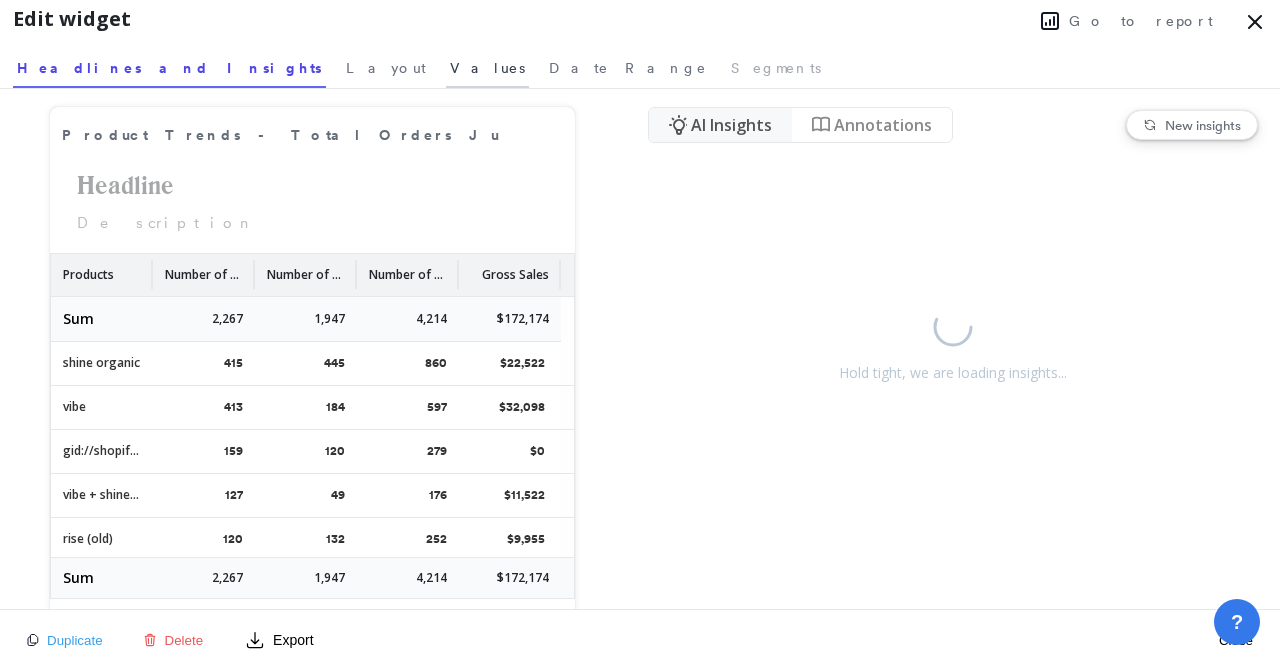 select on "sum" 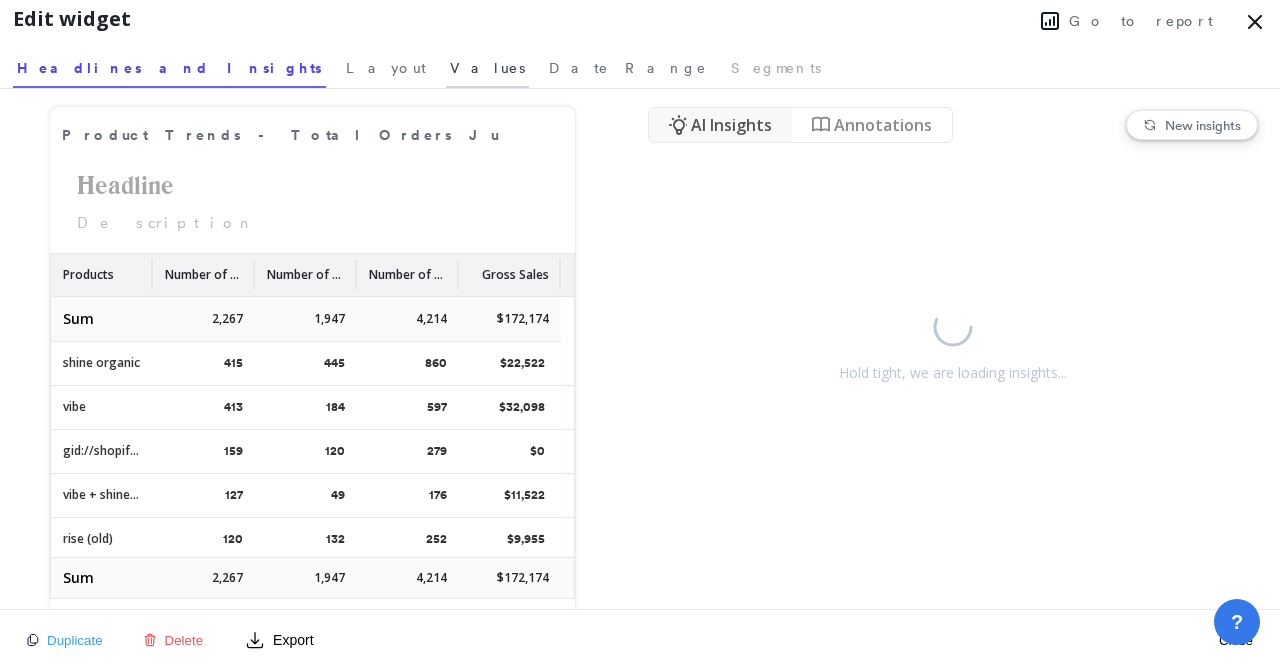 select on "sum" 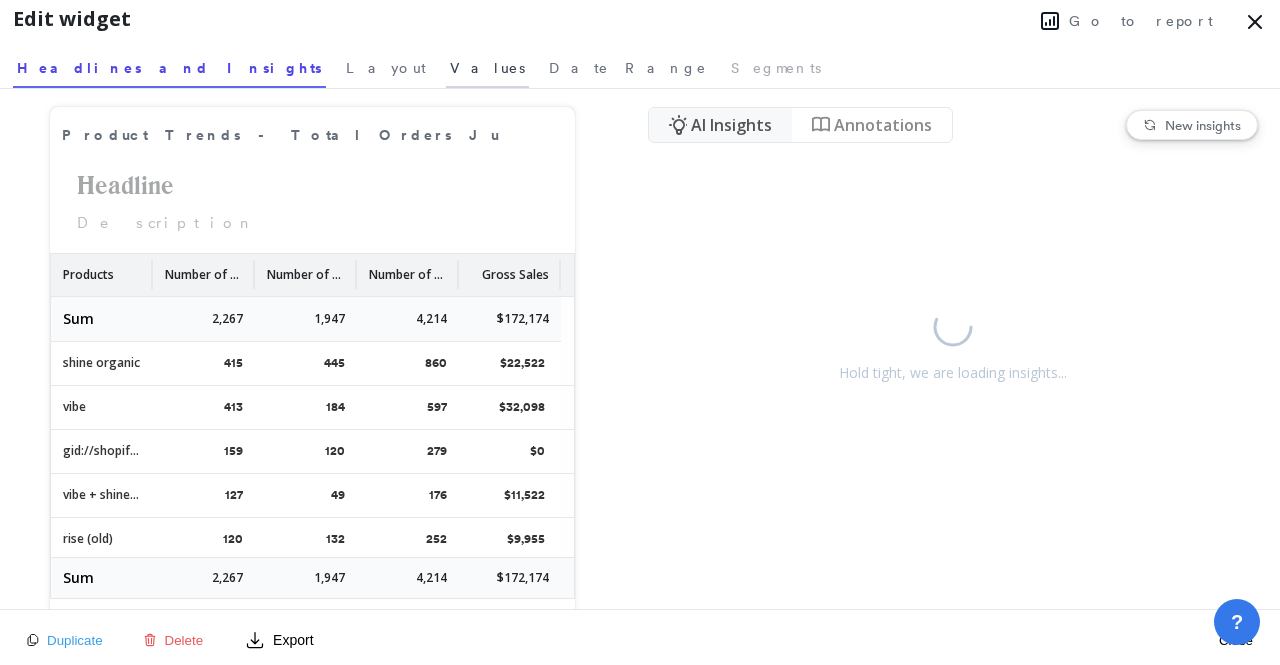 select on "sum" 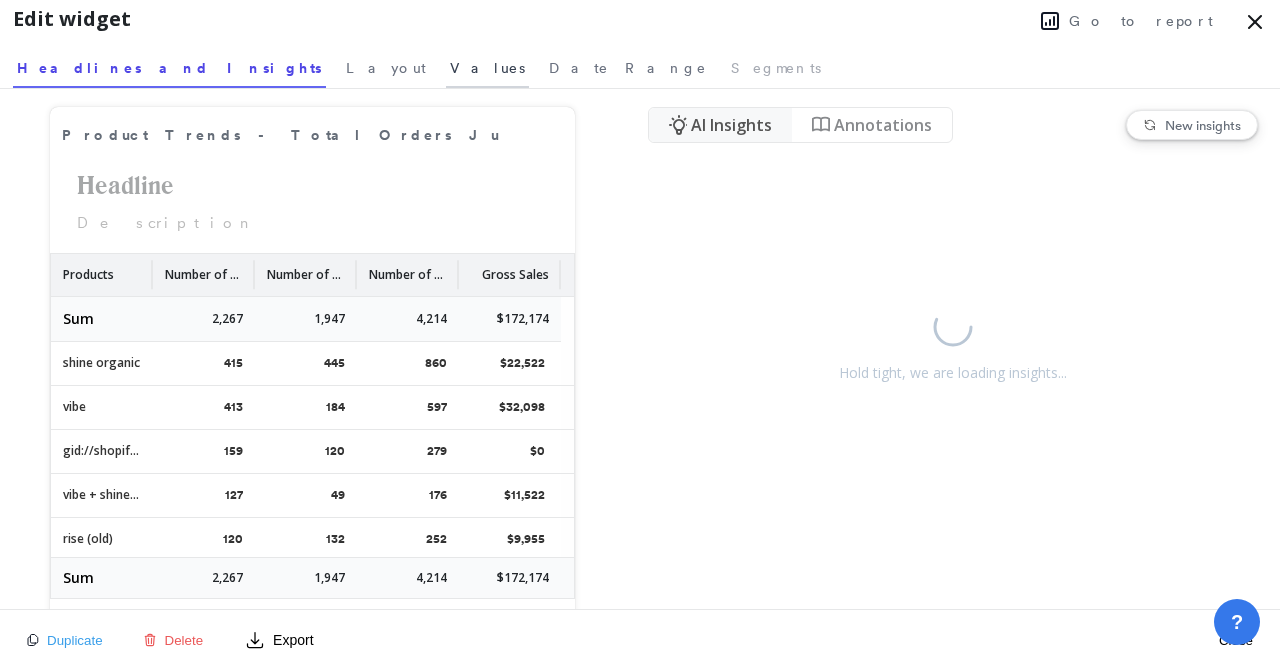 select on "sum" 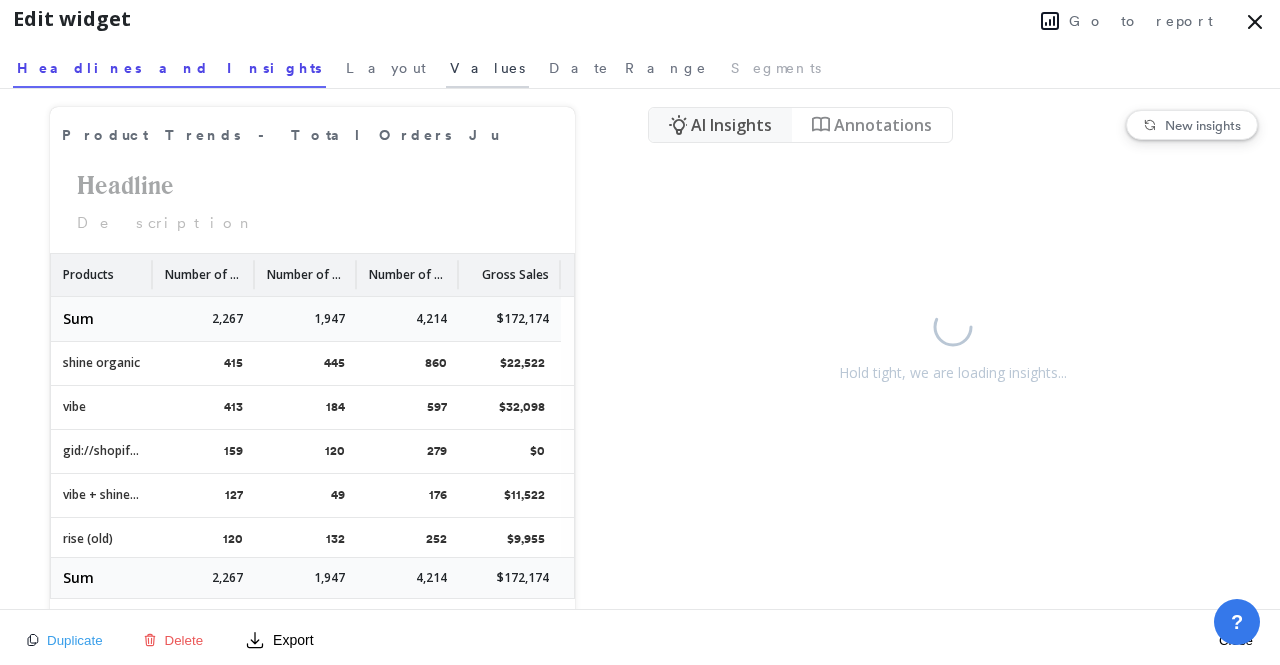 select on "sum" 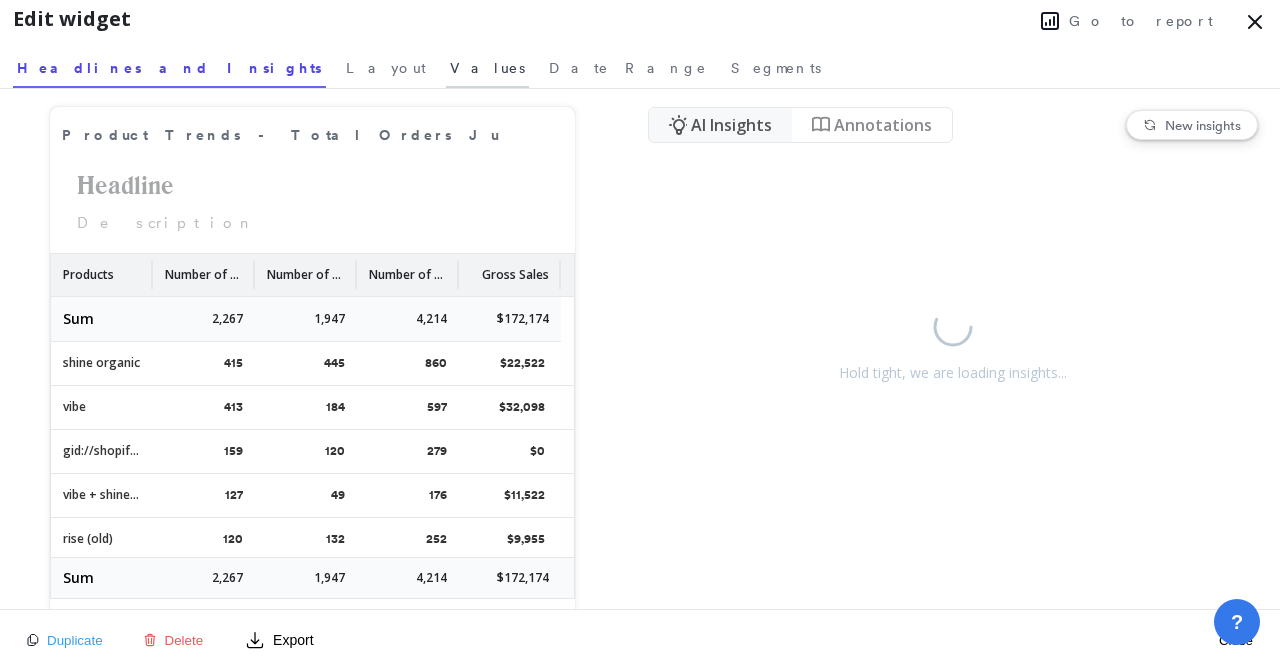 click on "Values" at bounding box center [487, 68] 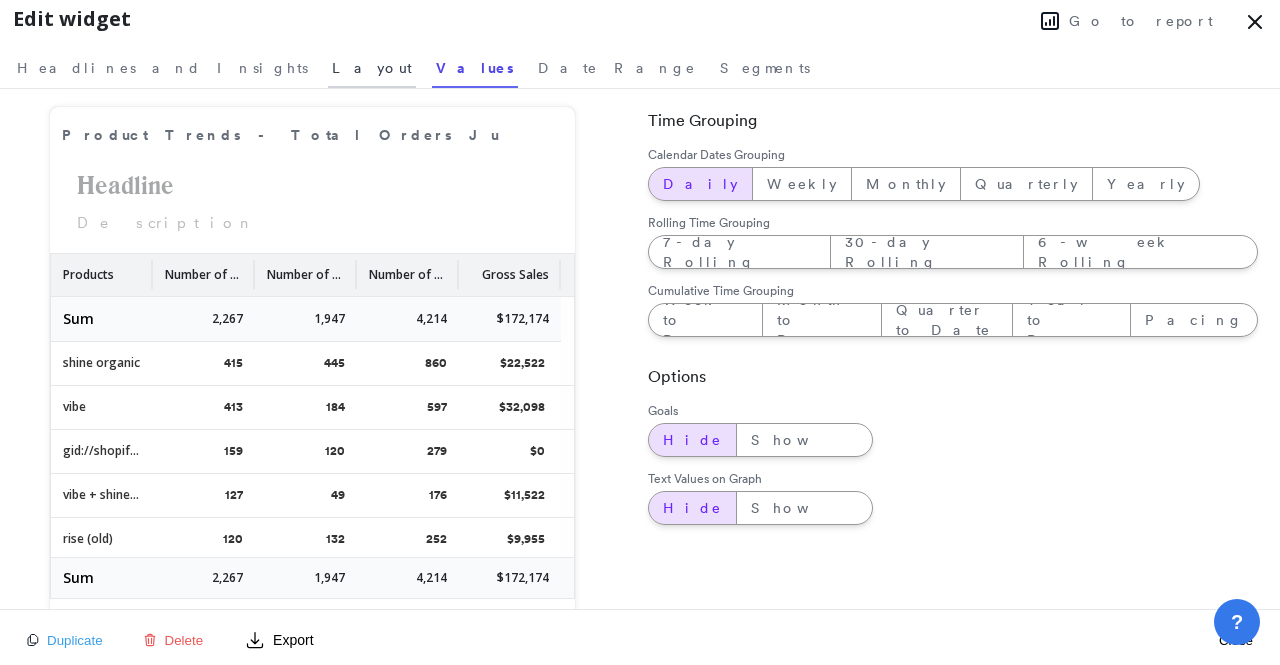 click on "Layout" at bounding box center [372, 68] 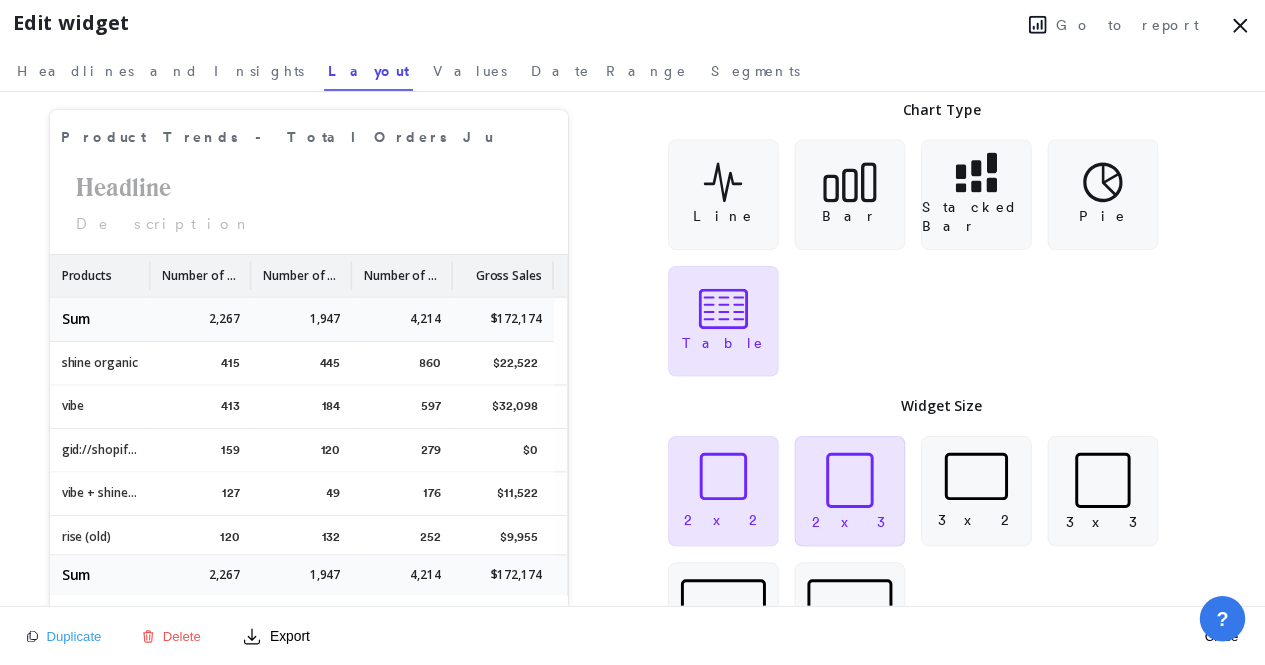 scroll, scrollTop: 88, scrollLeft: 0, axis: vertical 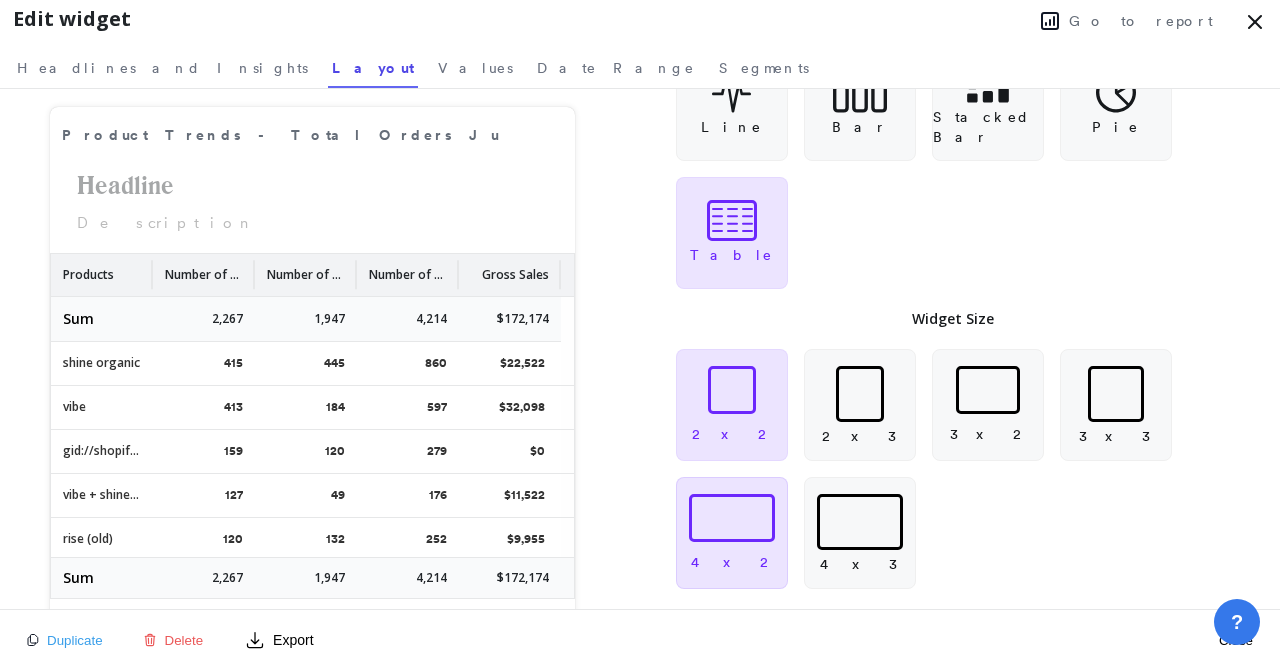 click at bounding box center [732, 518] 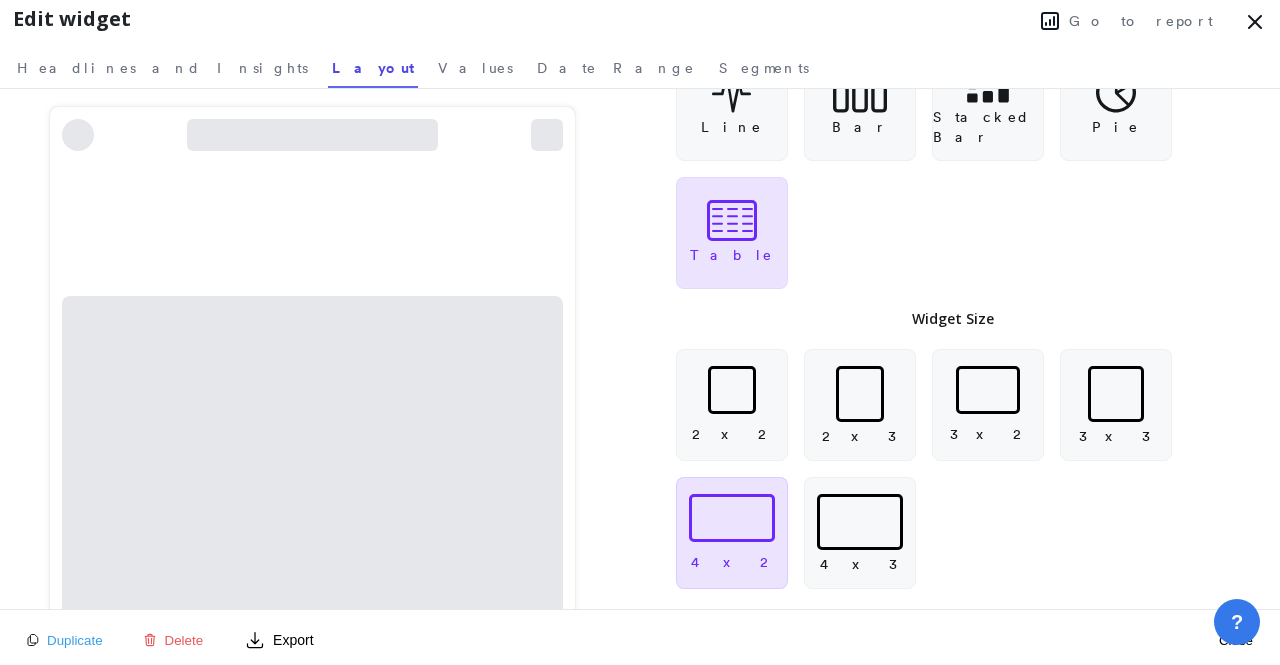 select on "sum" 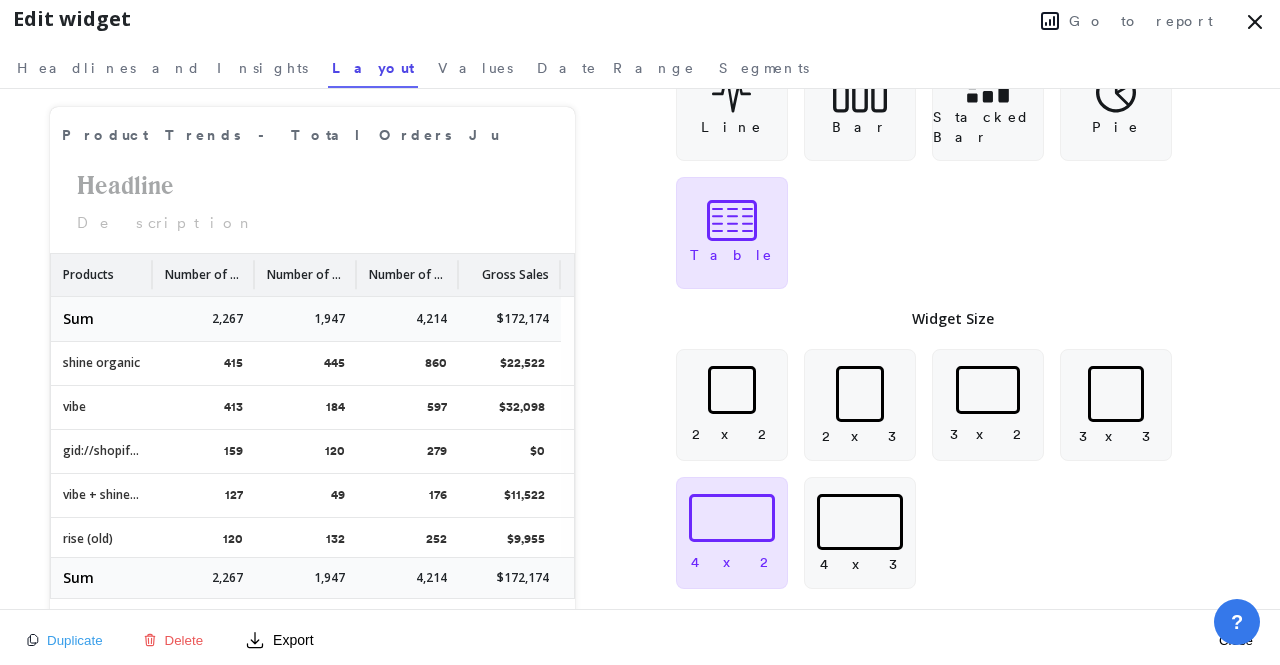 click 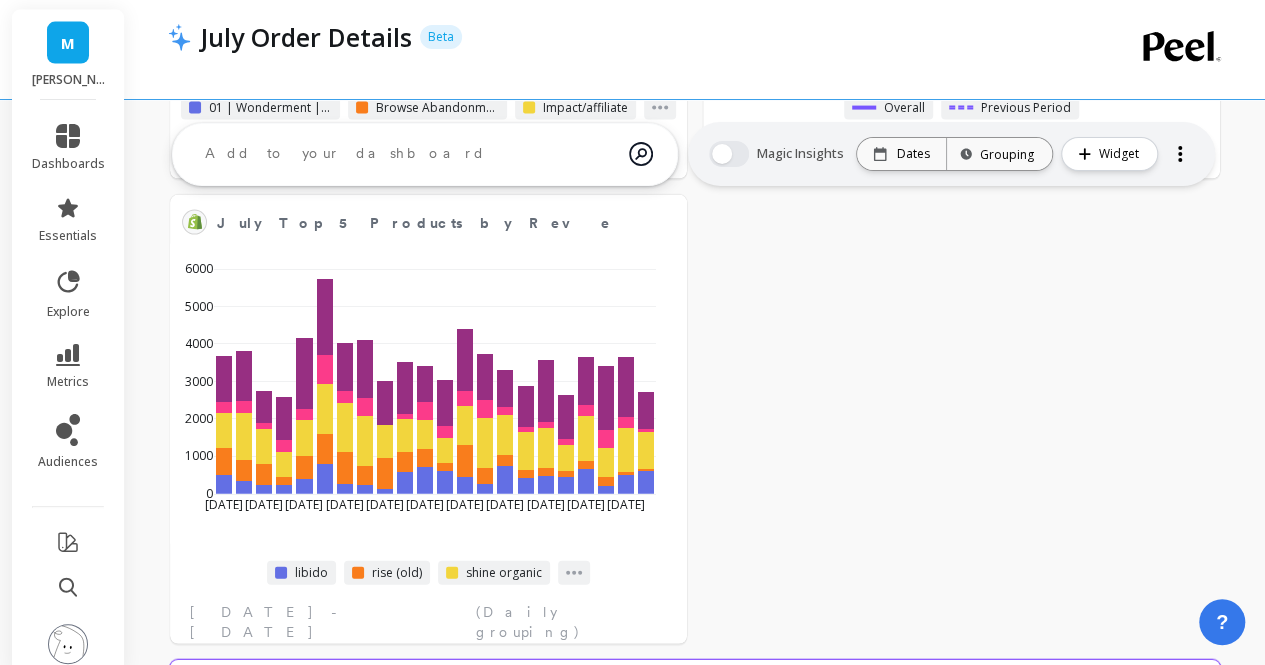 scroll, scrollTop: 2583, scrollLeft: 0, axis: vertical 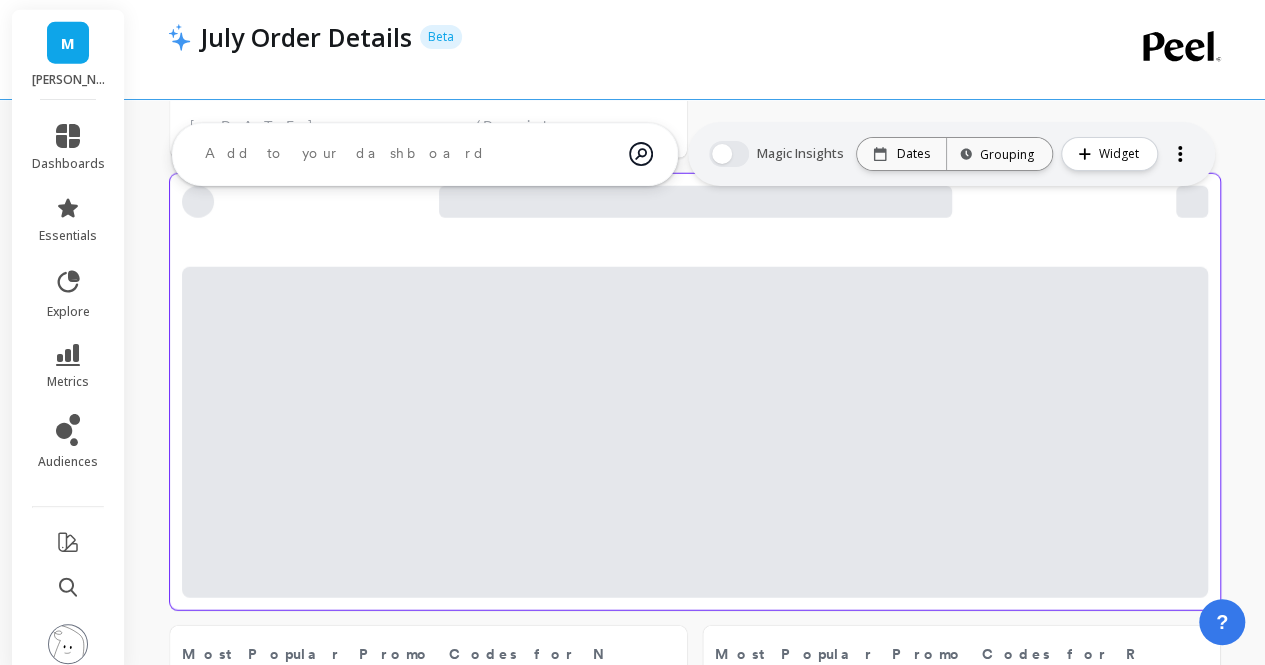 select on "sum" 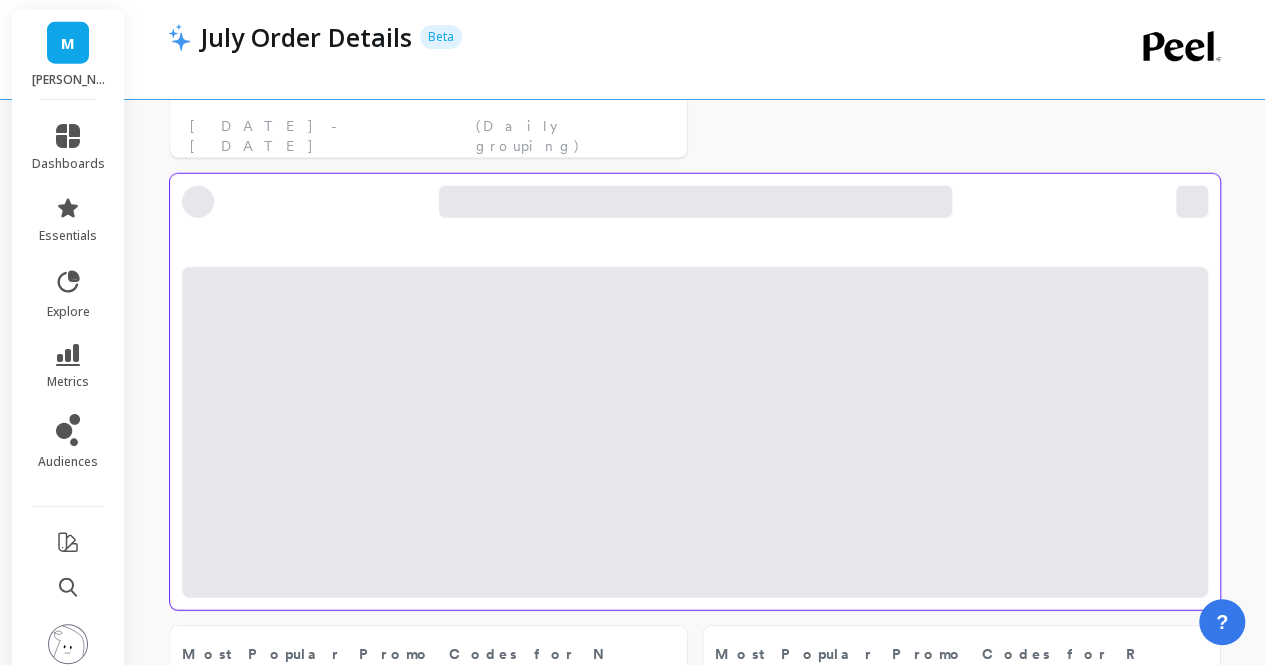 select on "sum" 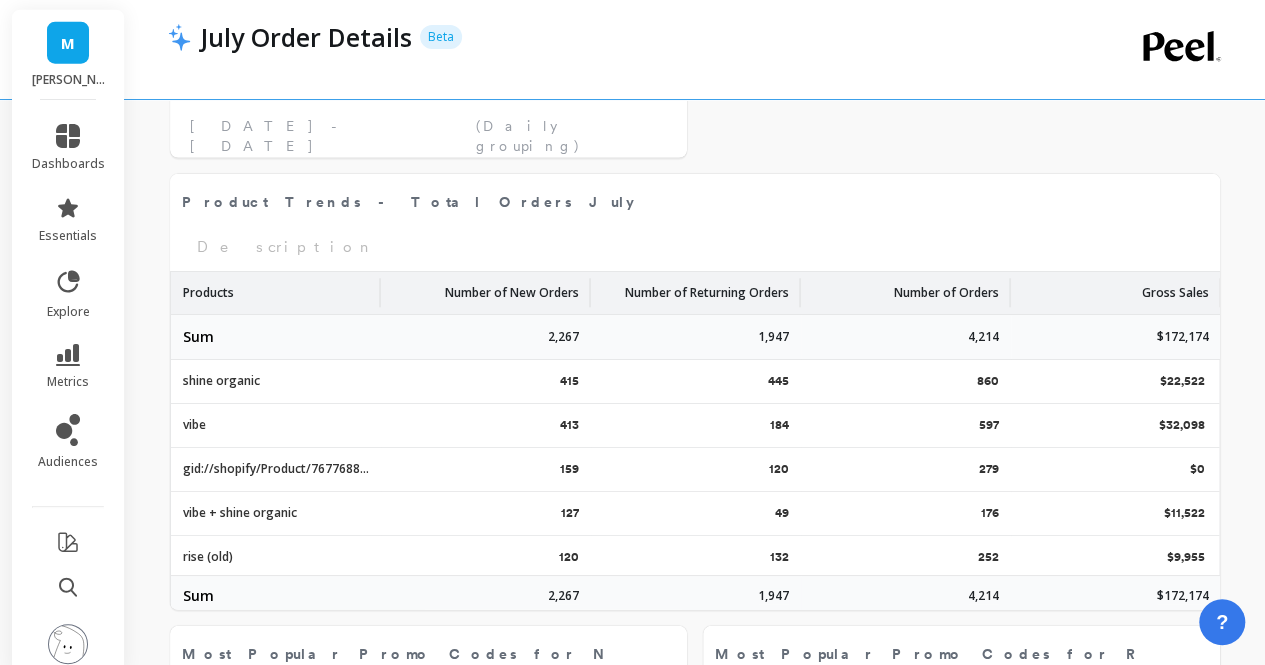 select on "sum" 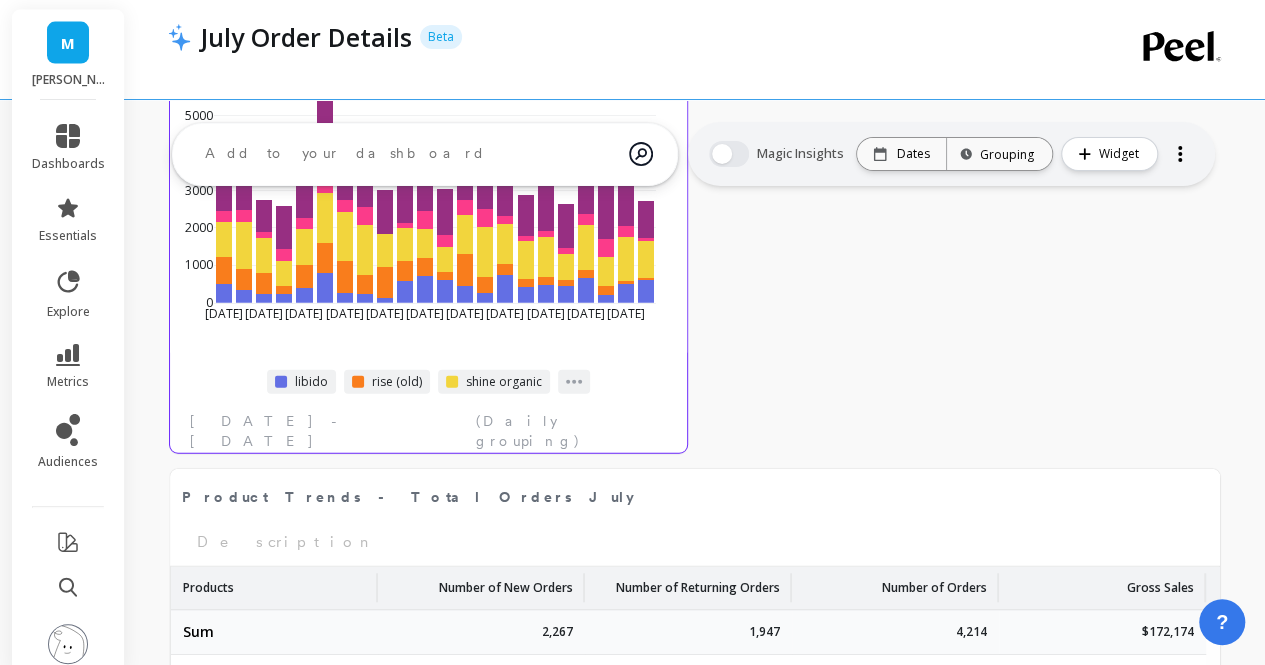 scroll, scrollTop: 2060, scrollLeft: 0, axis: vertical 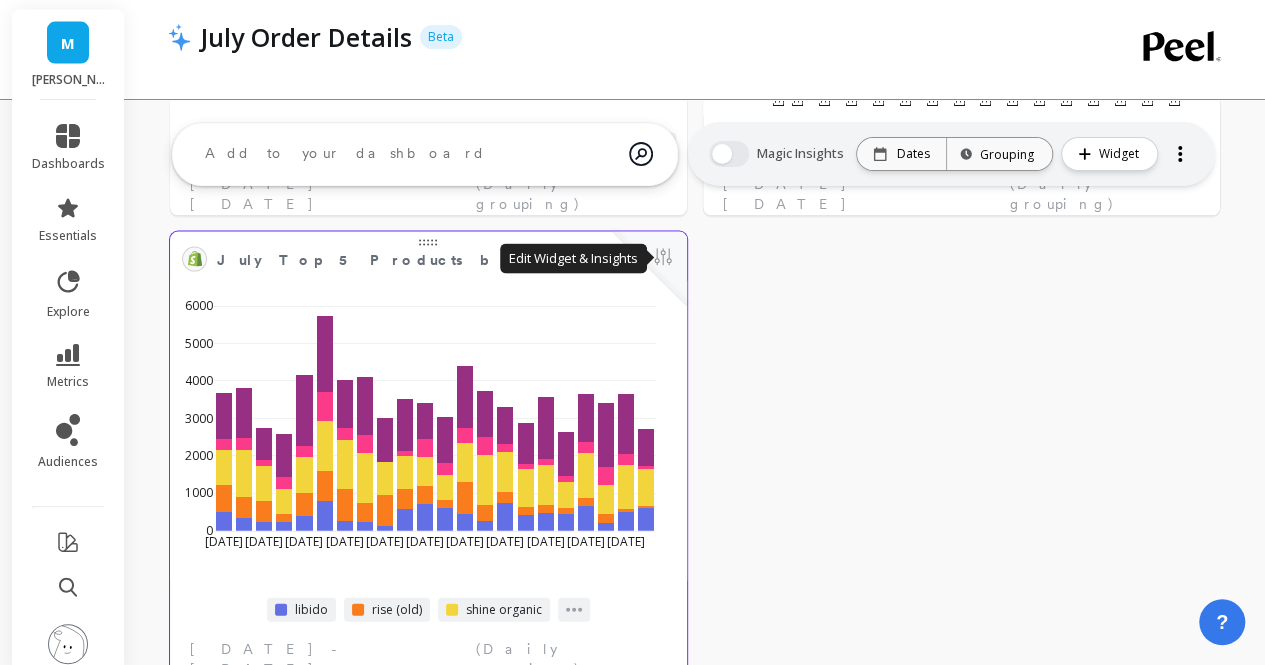click at bounding box center [663, 259] 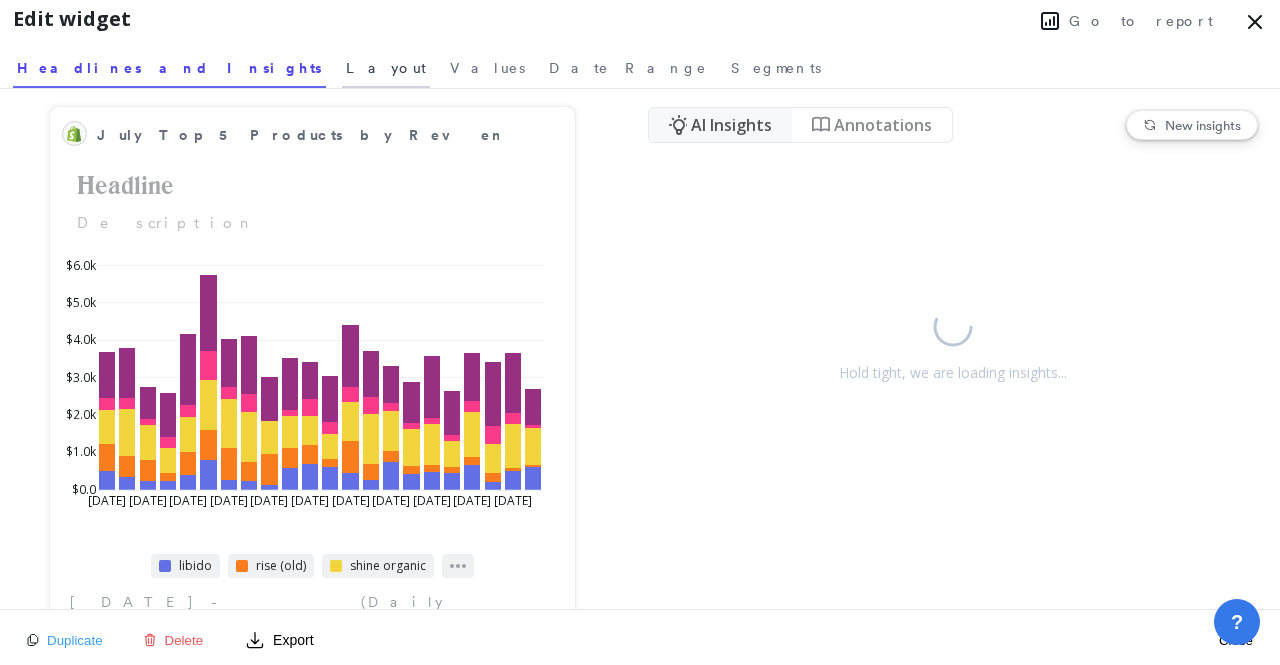 click on "Layout" at bounding box center [386, 68] 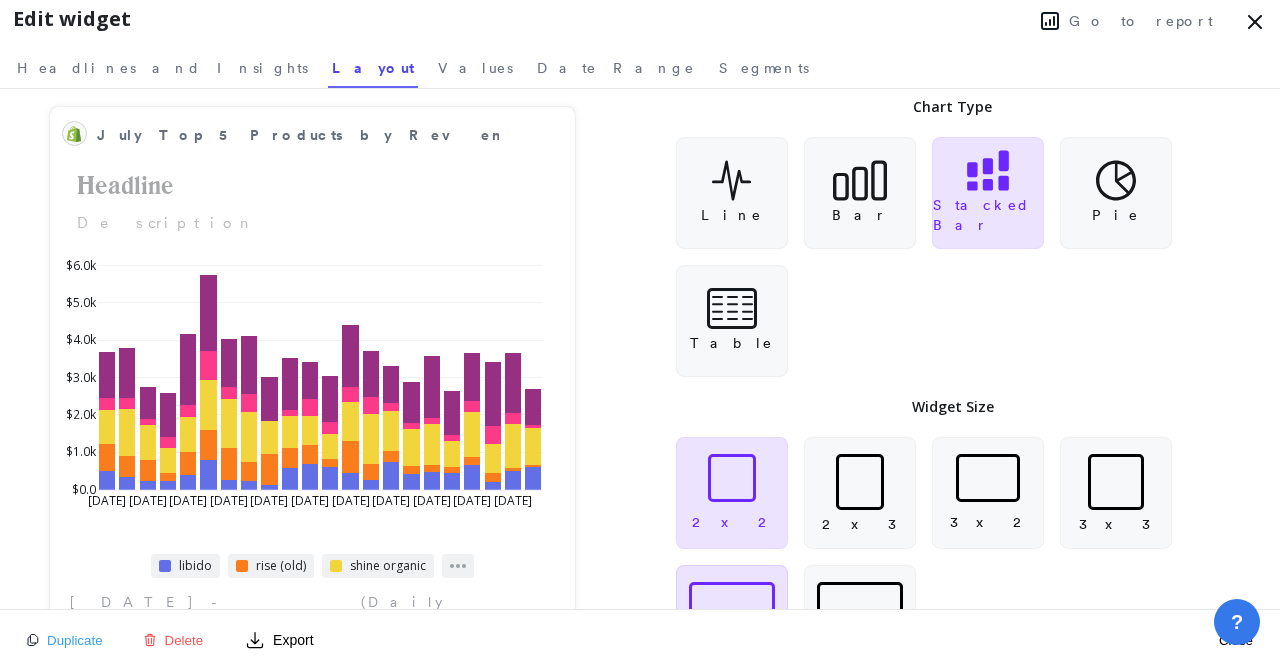 click at bounding box center (732, 606) 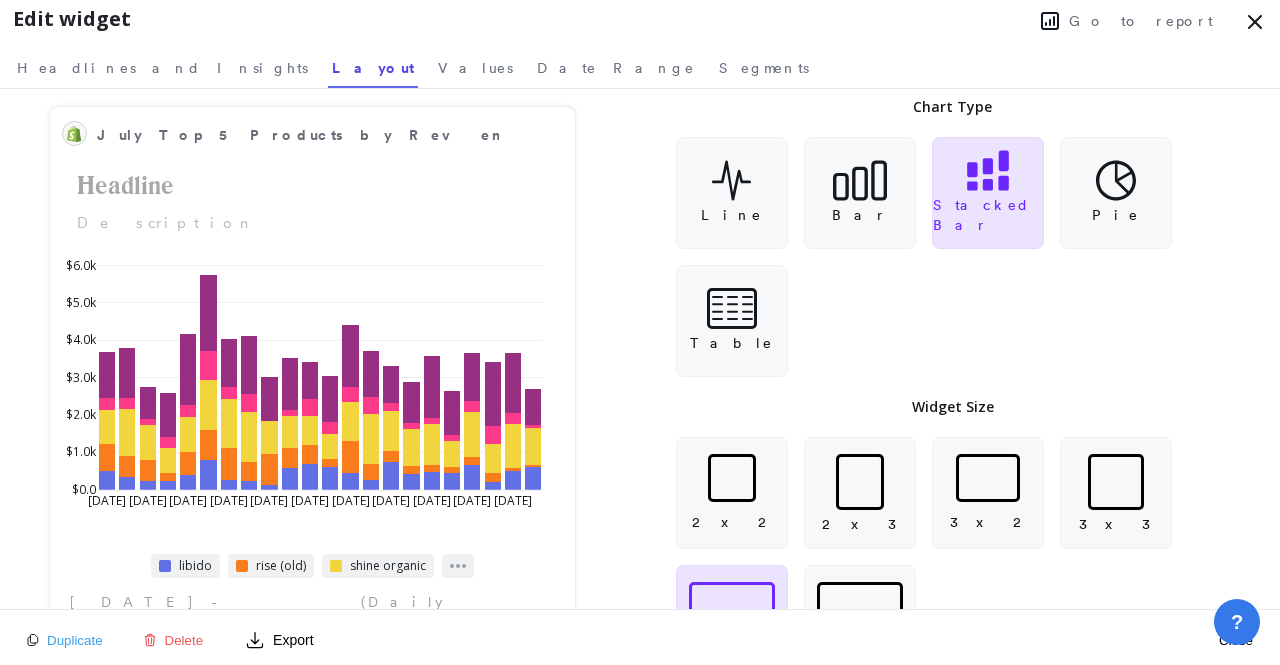 click 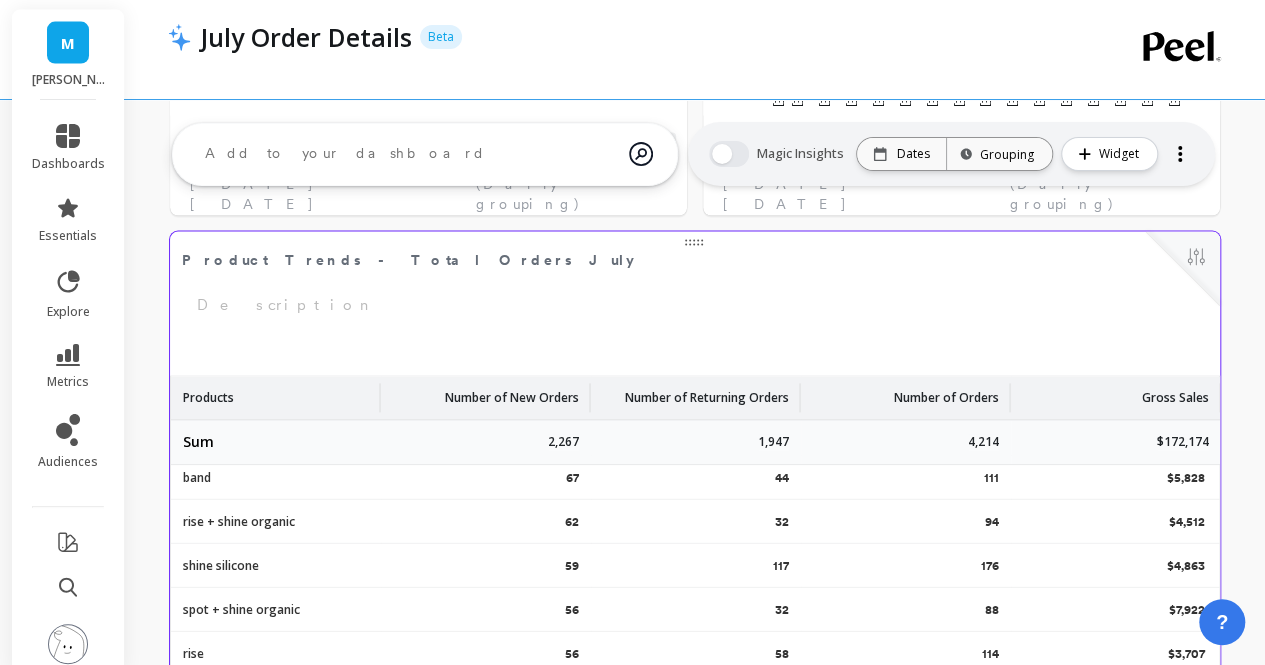 scroll, scrollTop: 0, scrollLeft: 0, axis: both 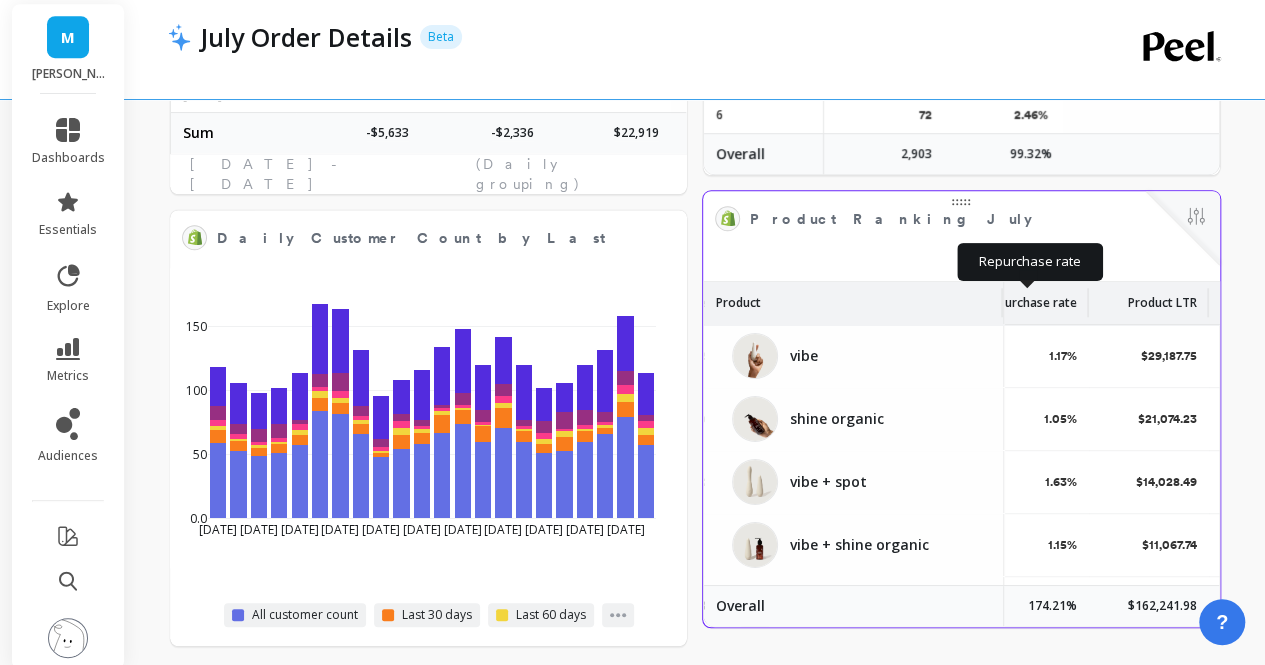 click on "Repurchase rate" at bounding box center [1029, 303] 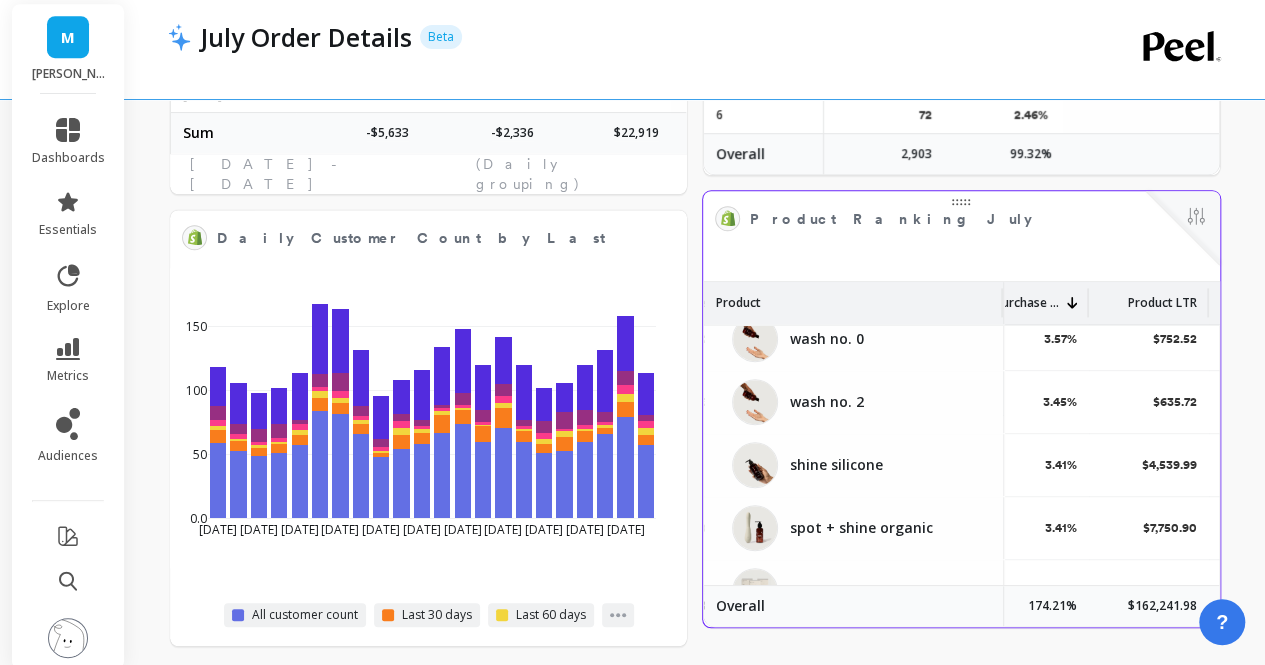scroll, scrollTop: 559, scrollLeft: 515, axis: both 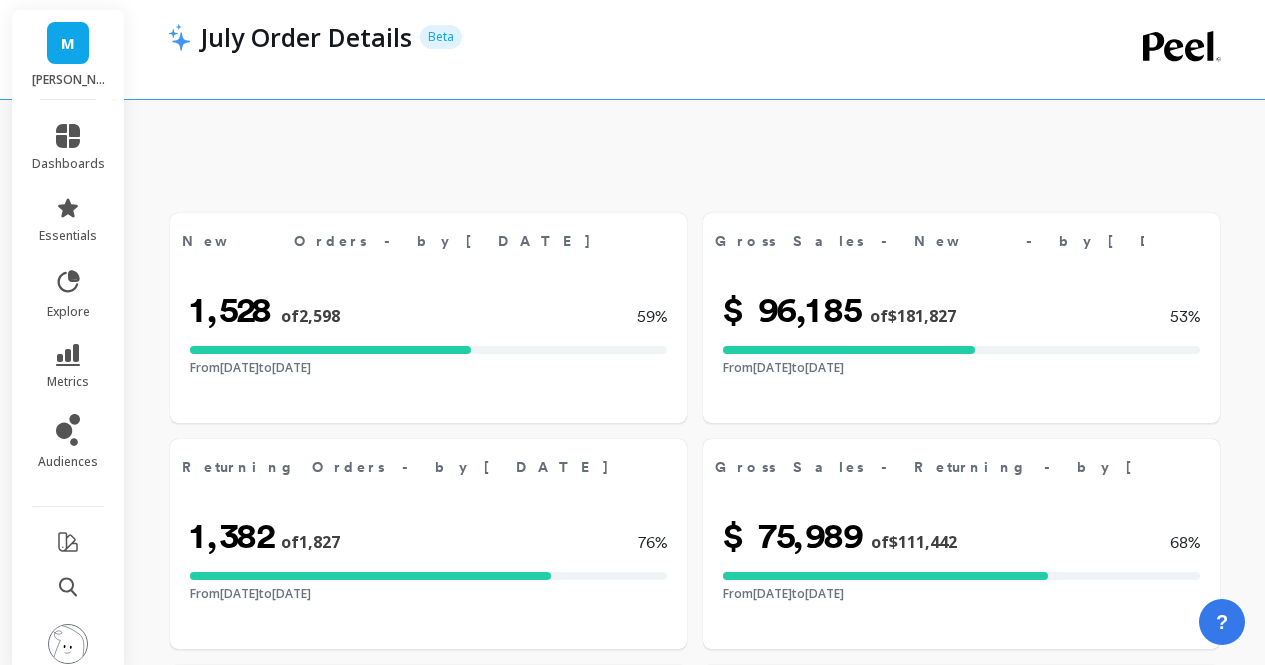 select on "sum" 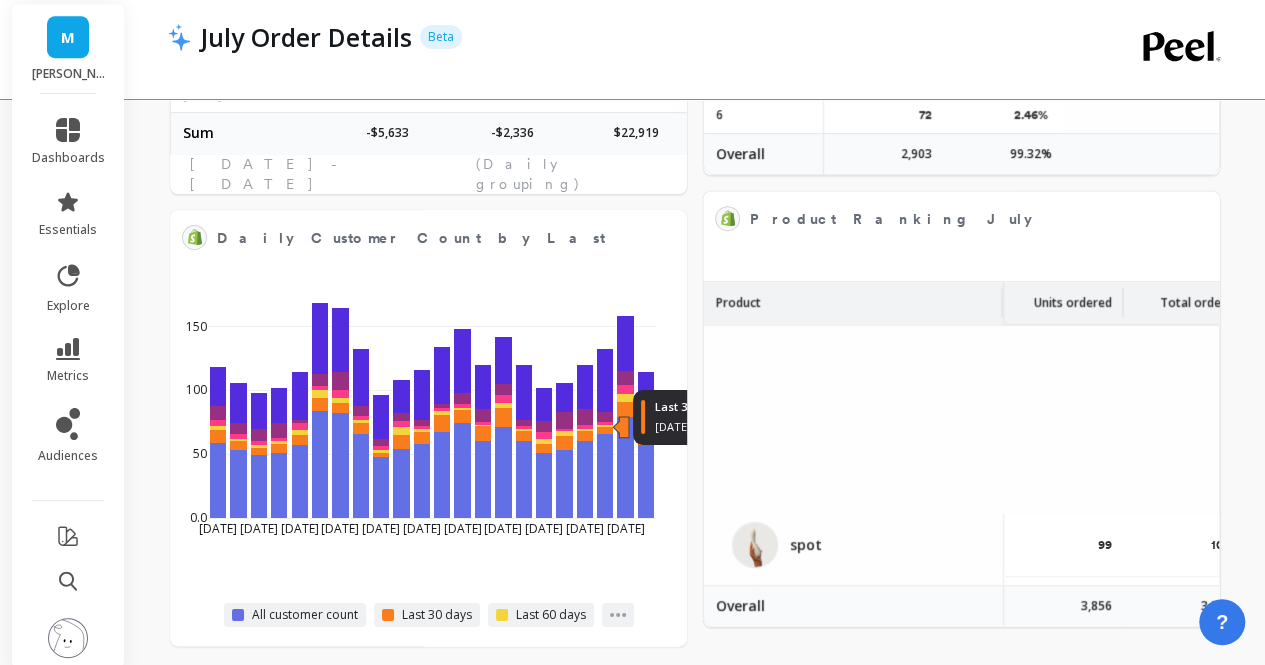 scroll, scrollTop: 0, scrollLeft: 0, axis: both 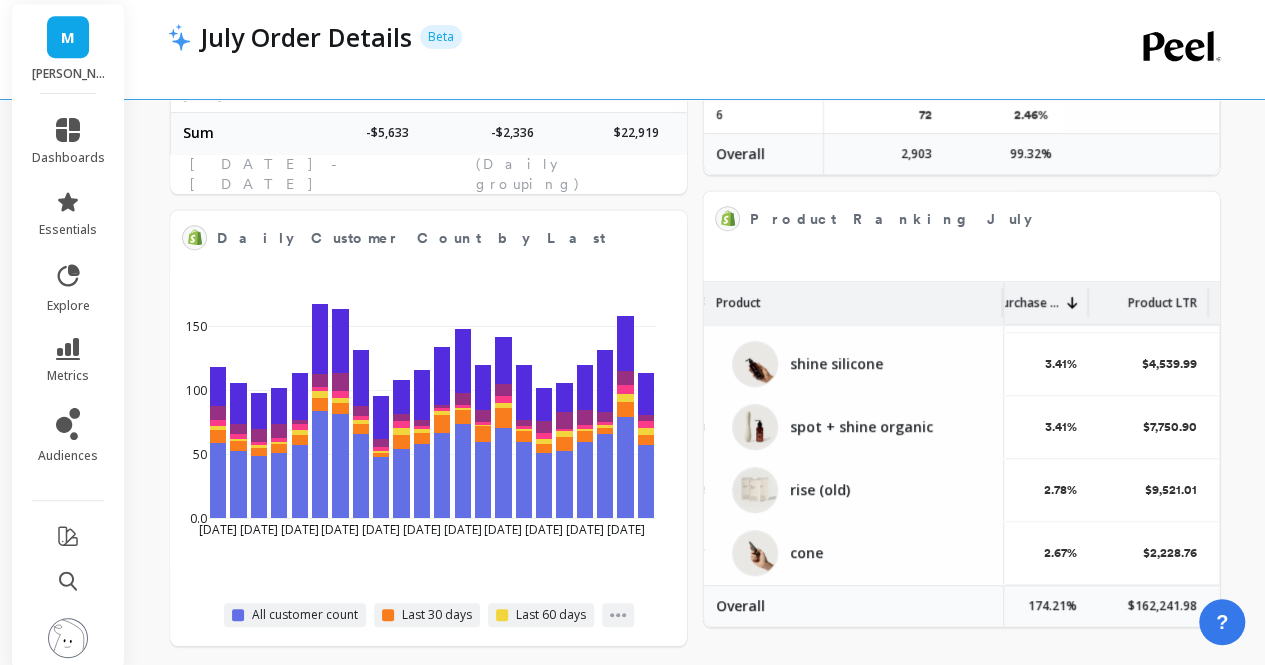 click on "New Orders -  by Jul 31, 2025 Edit Widget & Insights 1,528   of  2,598 59 %   From  Jul 01, 2025  to  Jul 31, 2025 Gross Sales - New -  by Jul 31, 2025 Edit Widget & Insights $96,185   of  $181,827 53 %   From  Jul 01, 2025  to  Jul 31, 2025 Returning Orders -  by Jul 31, 2025 Edit Widget & Insights 1,382   of  1,827 76 %   From  Jul 01, 2025  to  Jul 31, 2025 Gross Sales - Returning -  by Jul 31, 2025 Edit Widget & Insights $75,989   of  $111,442 68 %   From  Jul 01, 2025  to  Jul 31, 2025 Orders -  by Jul 31, 2025 Edit Widget & Insights 2,910   of  4,425 66 %   From  Jul 01, 2025  to  Jul 31, 2025 Gross Sales -  by Jul 31, 2025 Edit Widget & Insights $172,174   of  $293,269 59 %   From  Jul 01, 2025  to  Jul 31, 2025 New Orders + Return Orders + Total Orders July Edit Widget & Insights overall Number of New Orders Average Order Value (New) Gross Sales - New Number of Returning Orders Average Order Value (Returning) Gross Sales - Returning Number of Orders Average Order Value Gross Sales Average Sum Max Min" at bounding box center (695, -1845) 